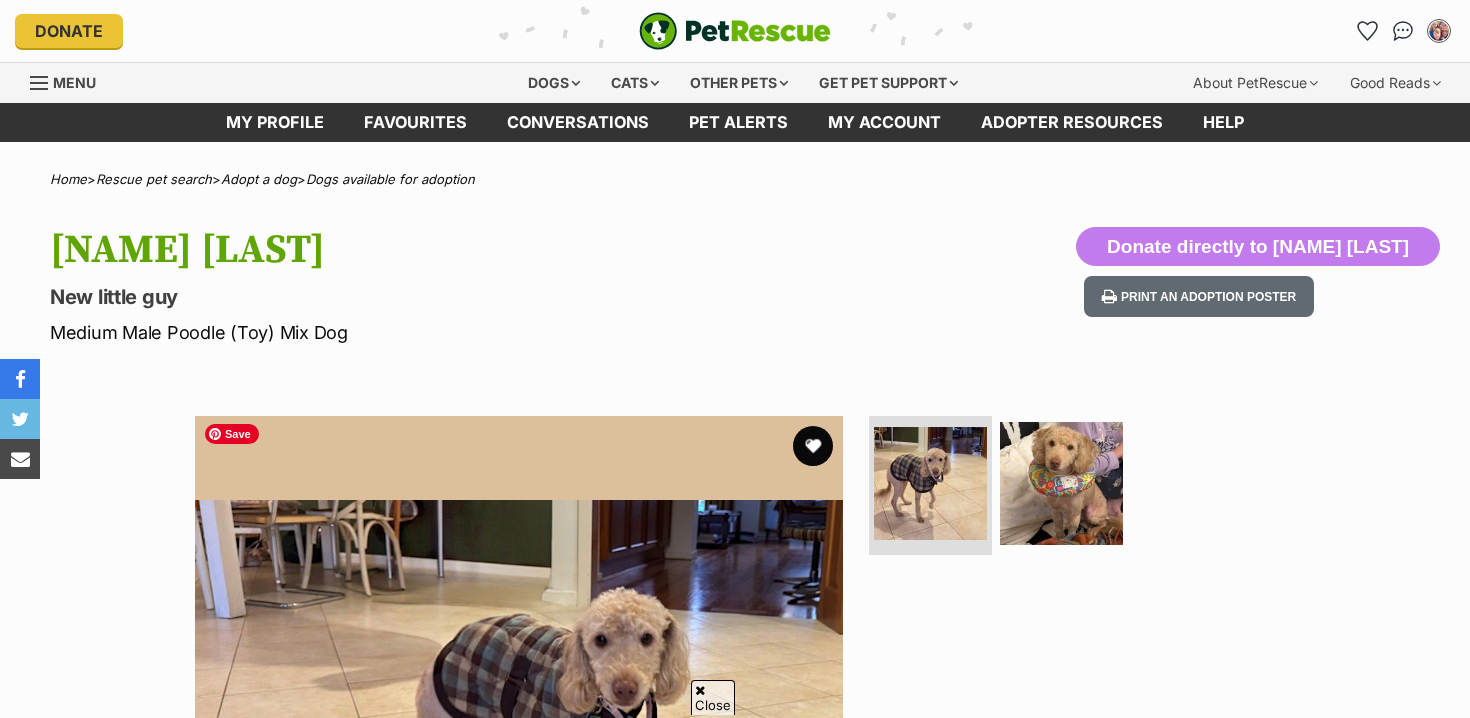 scroll, scrollTop: 73, scrollLeft: 0, axis: vertical 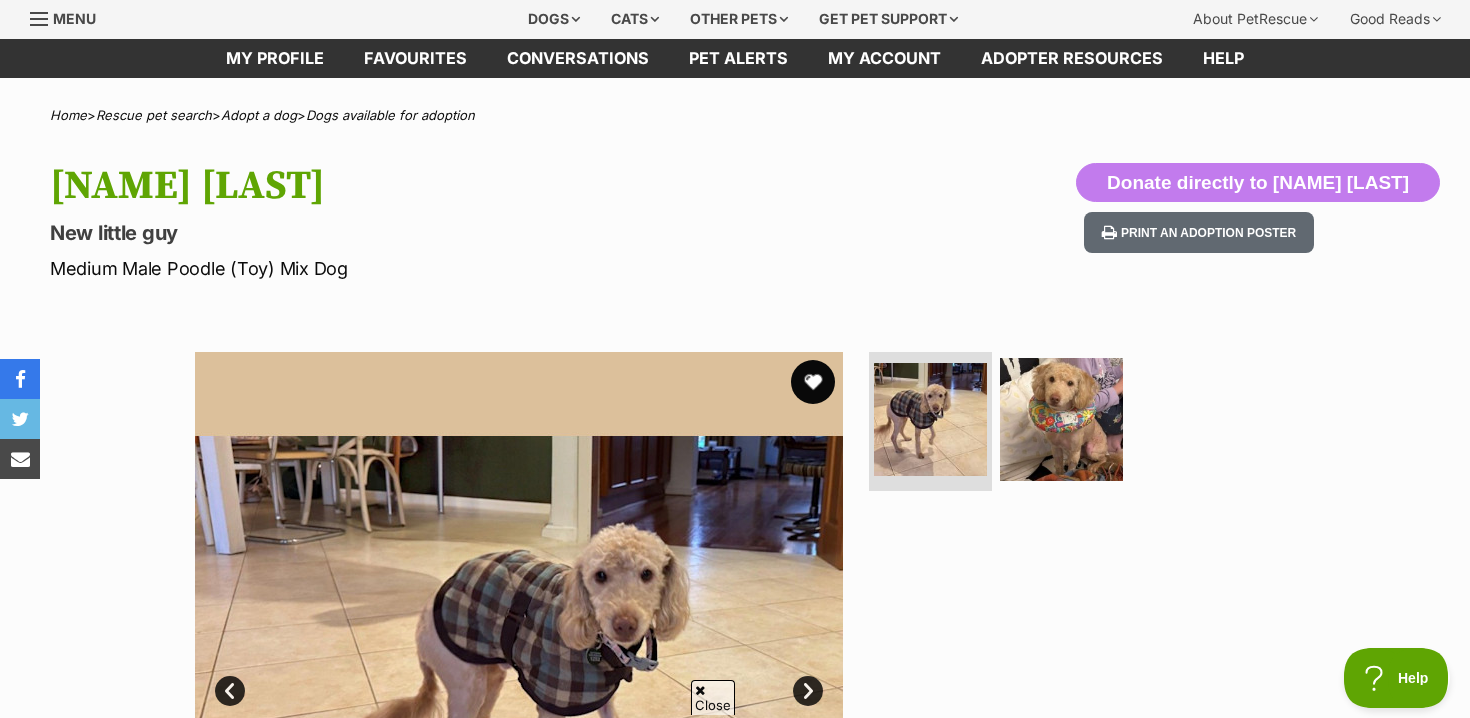 click at bounding box center [813, 382] 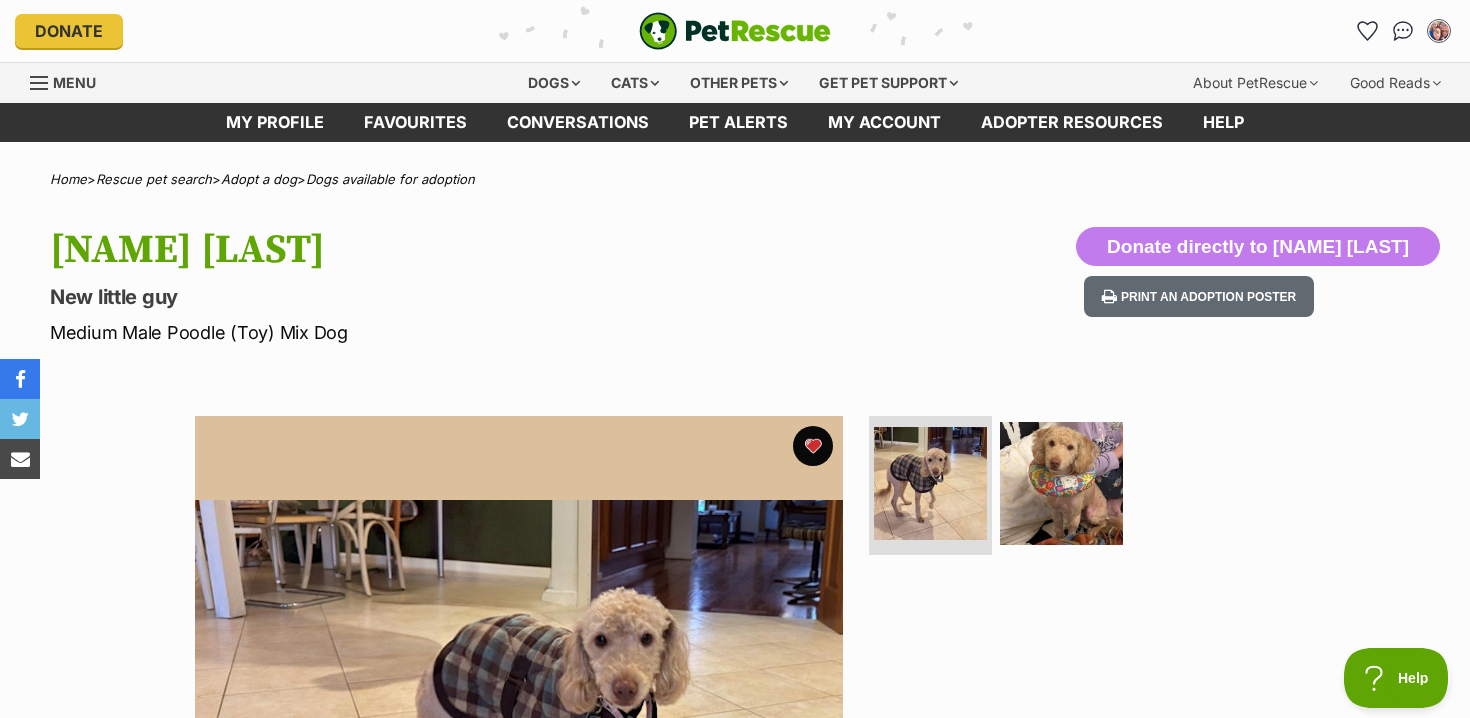scroll, scrollTop: 0, scrollLeft: 0, axis: both 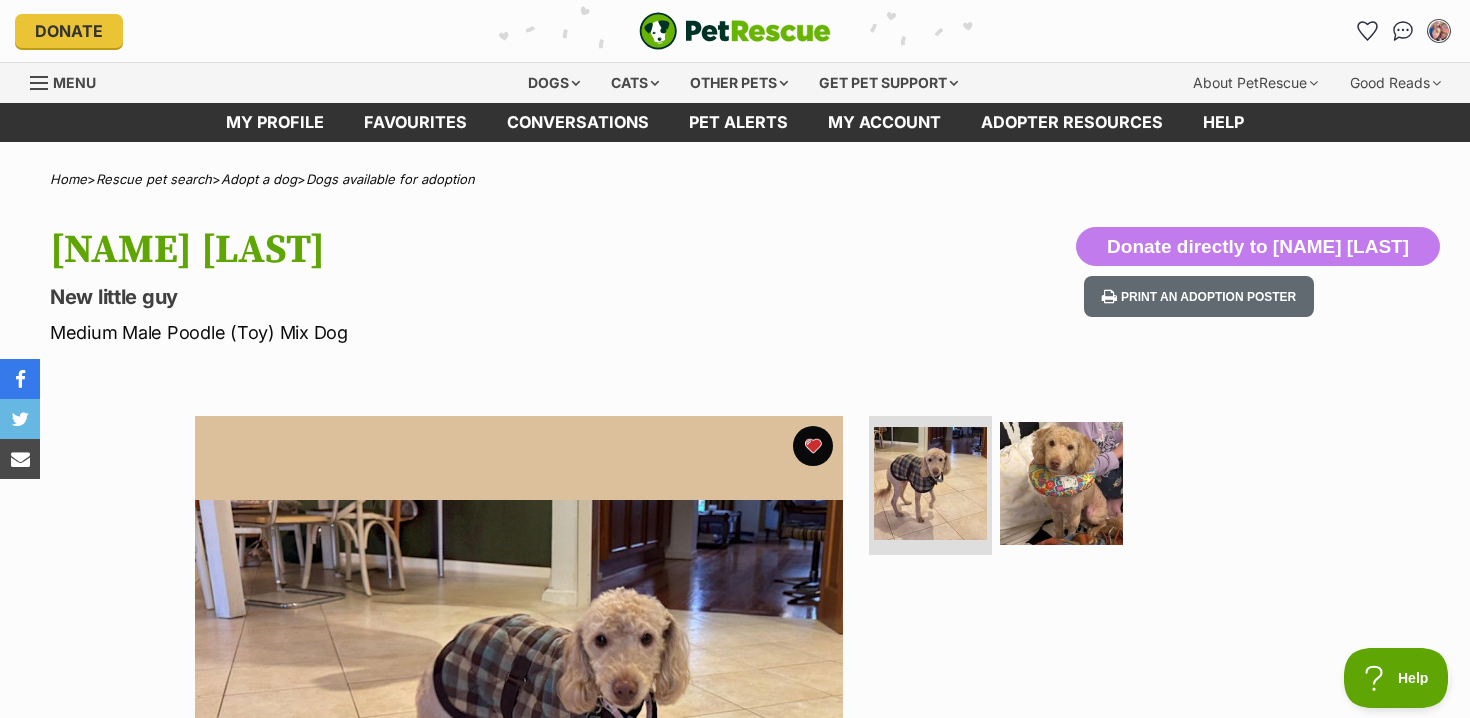 click at bounding box center [1439, 31] 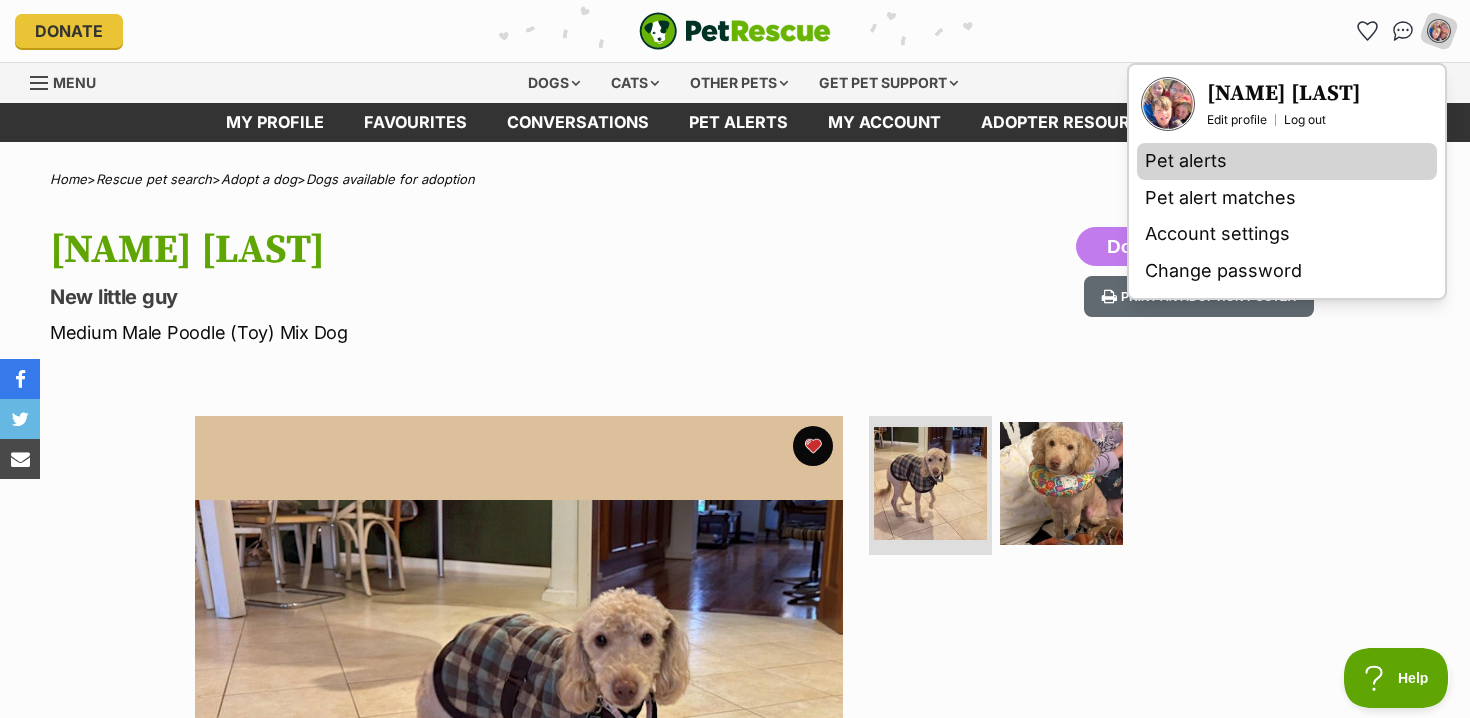 click on "Pet alerts" at bounding box center [1287, 161] 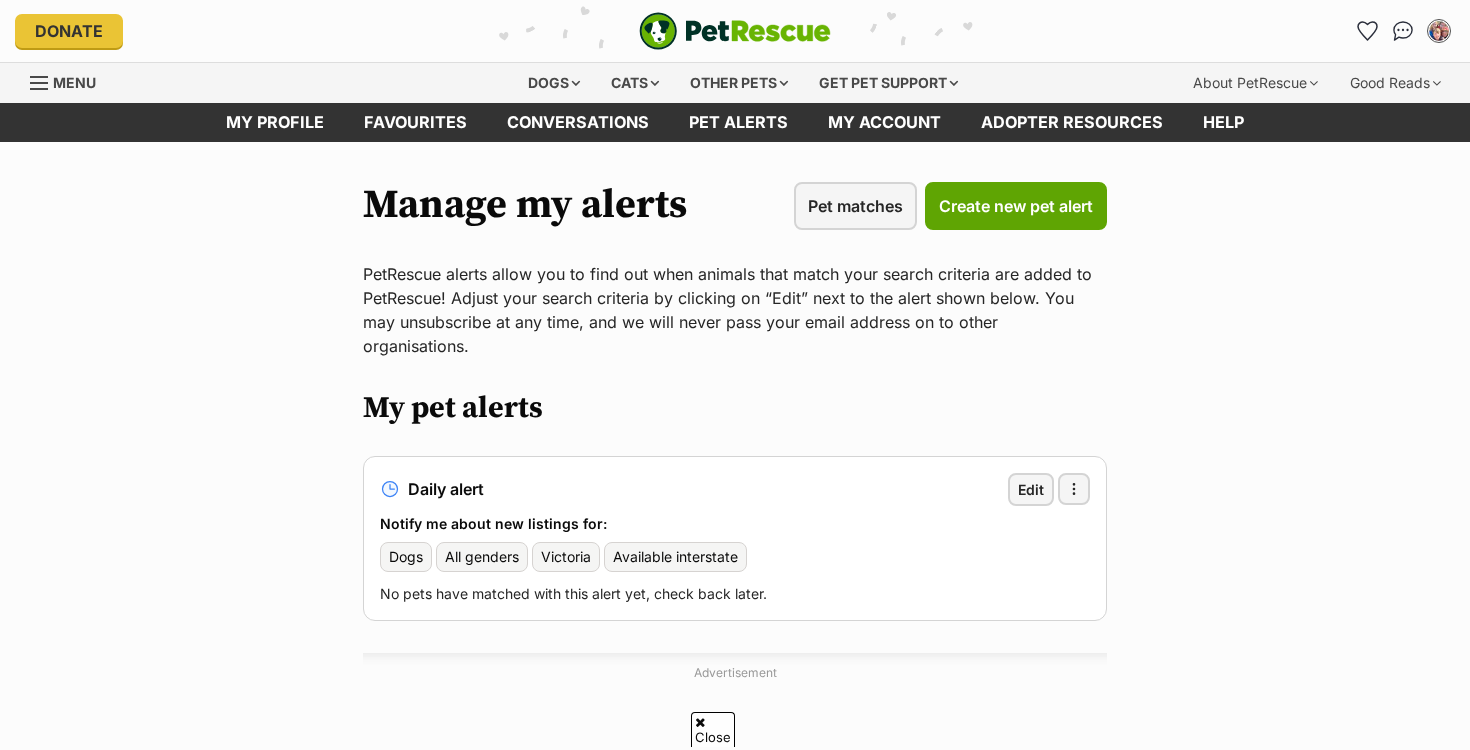 scroll, scrollTop: 110, scrollLeft: 0, axis: vertical 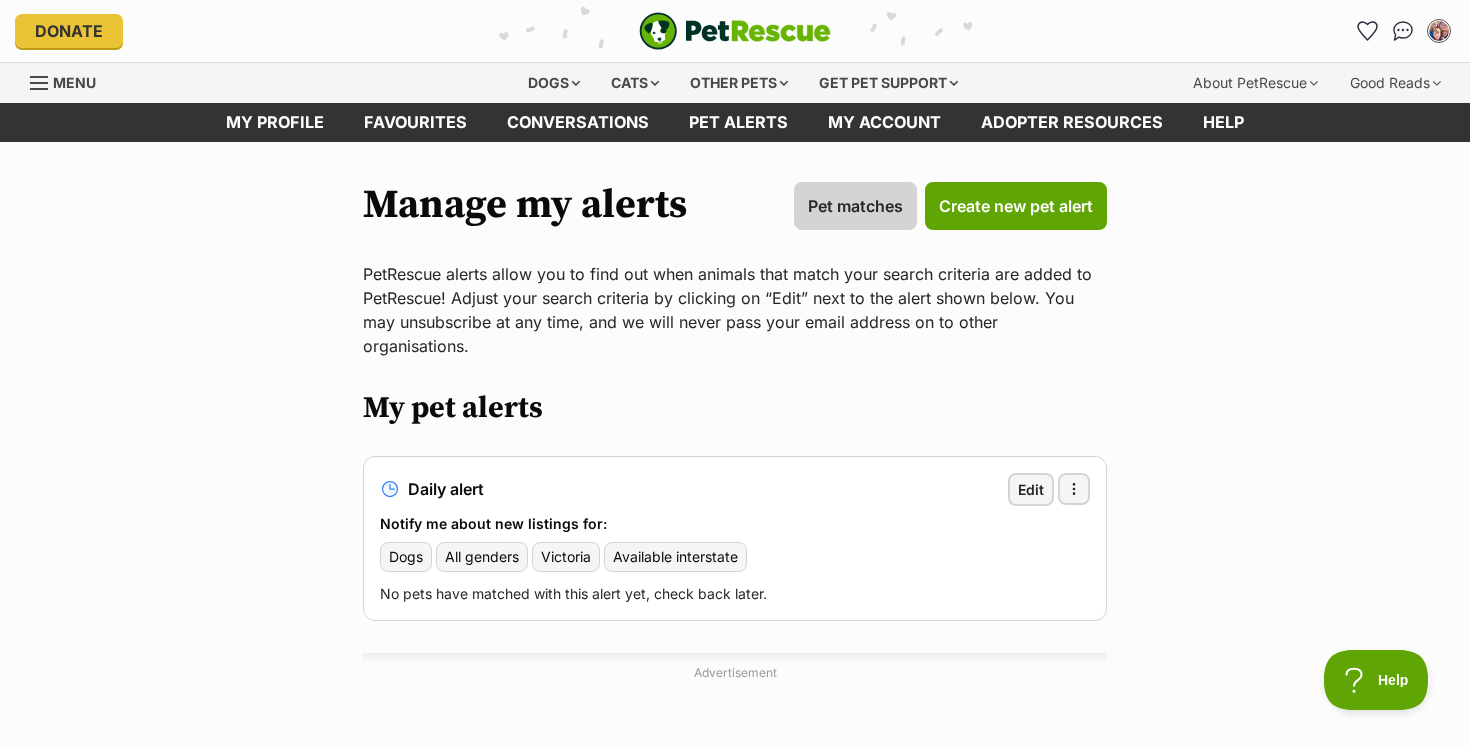 click on "Pet matches" at bounding box center (855, 206) 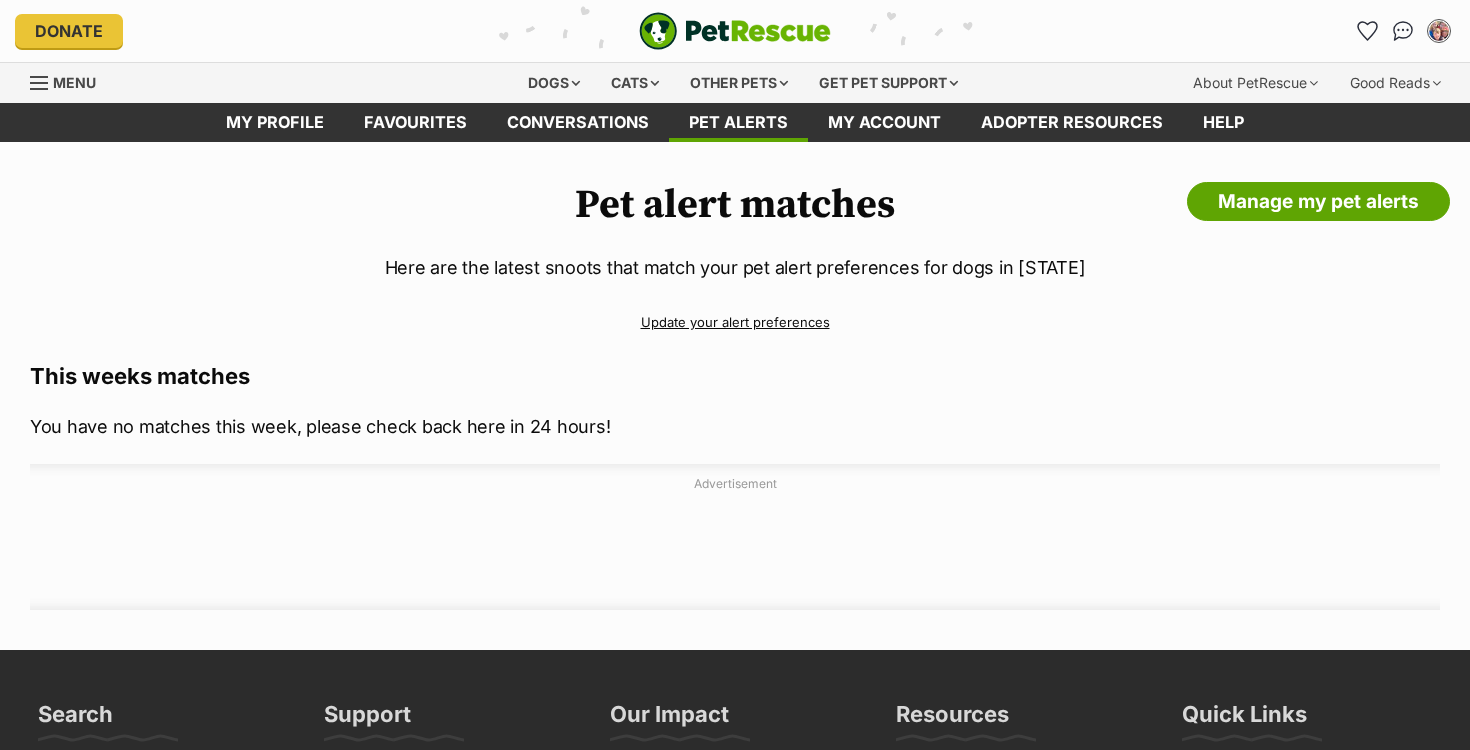 scroll, scrollTop: 0, scrollLeft: 0, axis: both 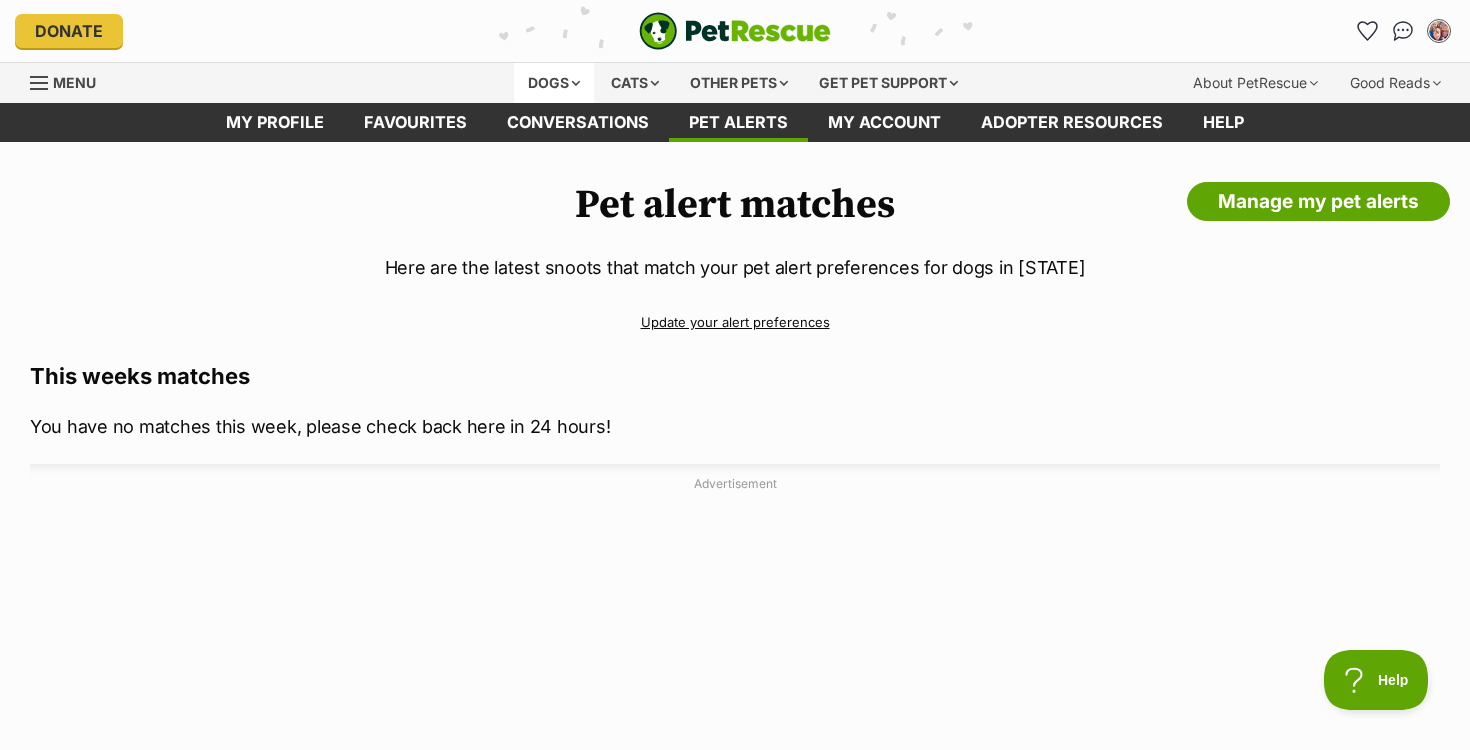 click on "Dogs" at bounding box center [554, 83] 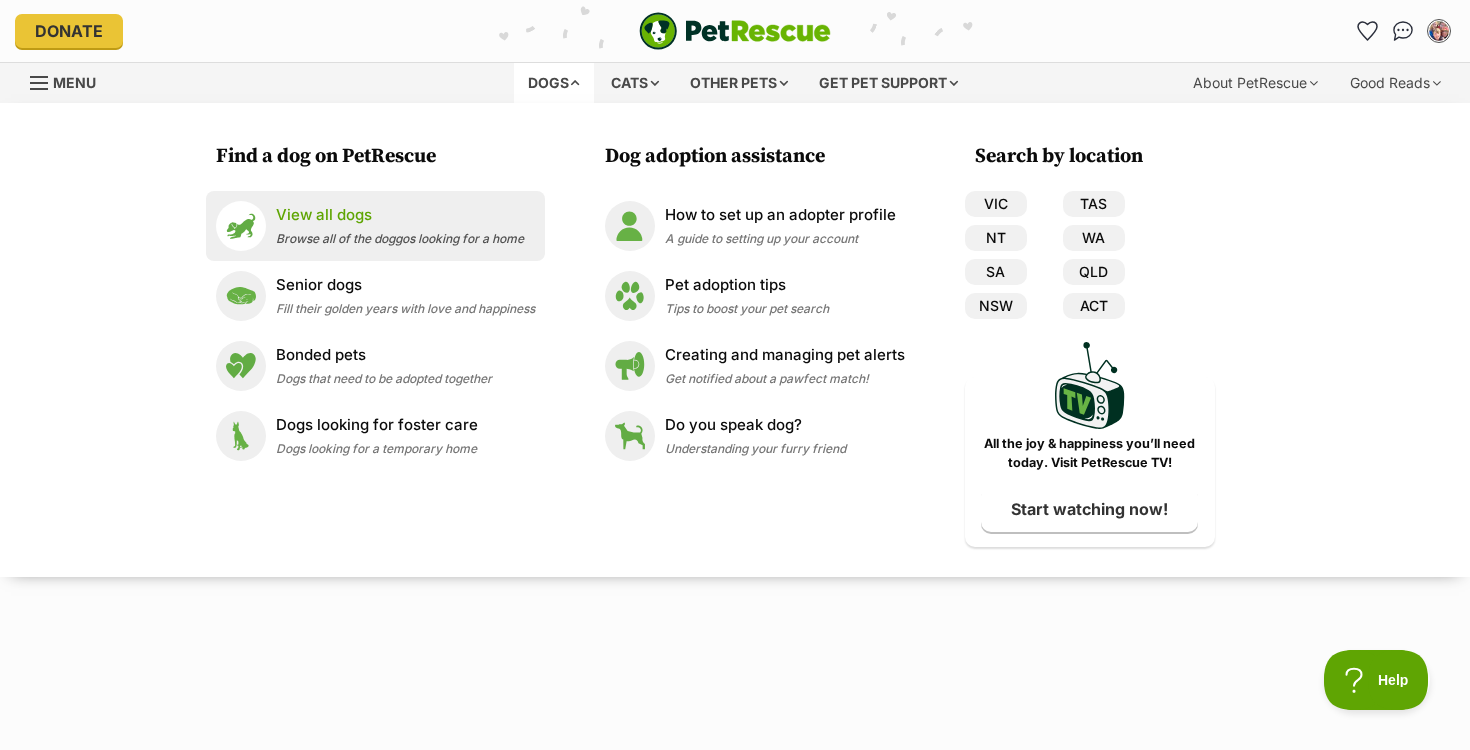 click on "View all dogs
Browse all of the doggos looking for a home" at bounding box center (375, 226) 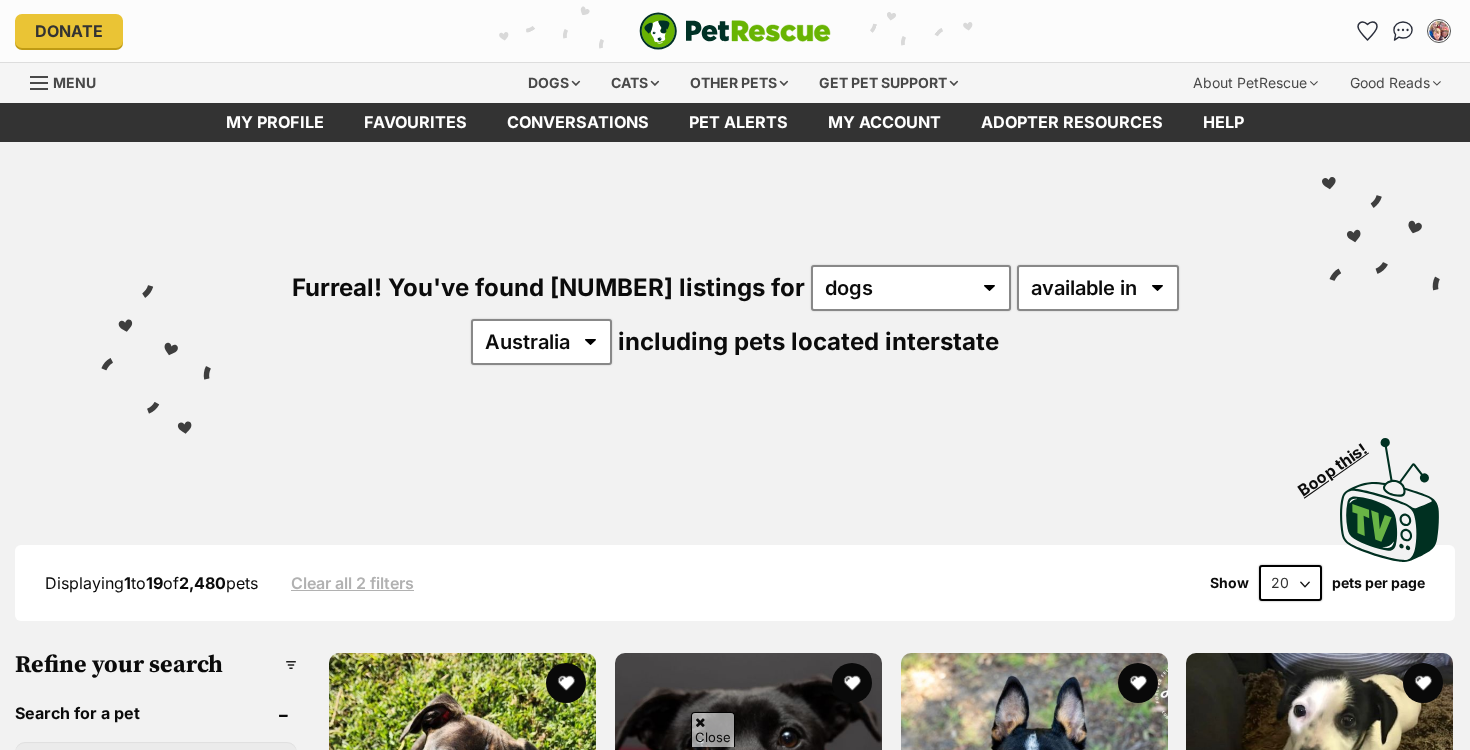 scroll, scrollTop: 88, scrollLeft: 0, axis: vertical 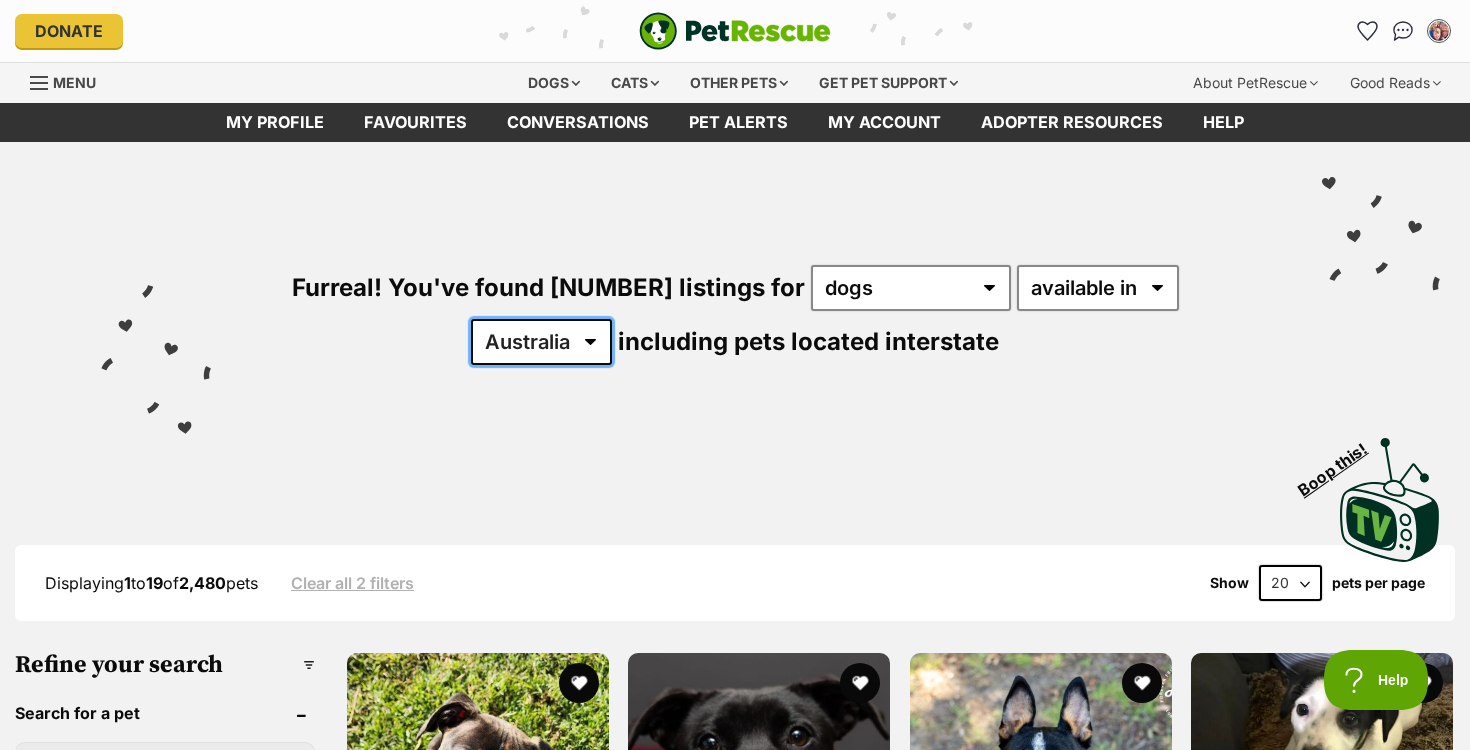 select on "VIC" 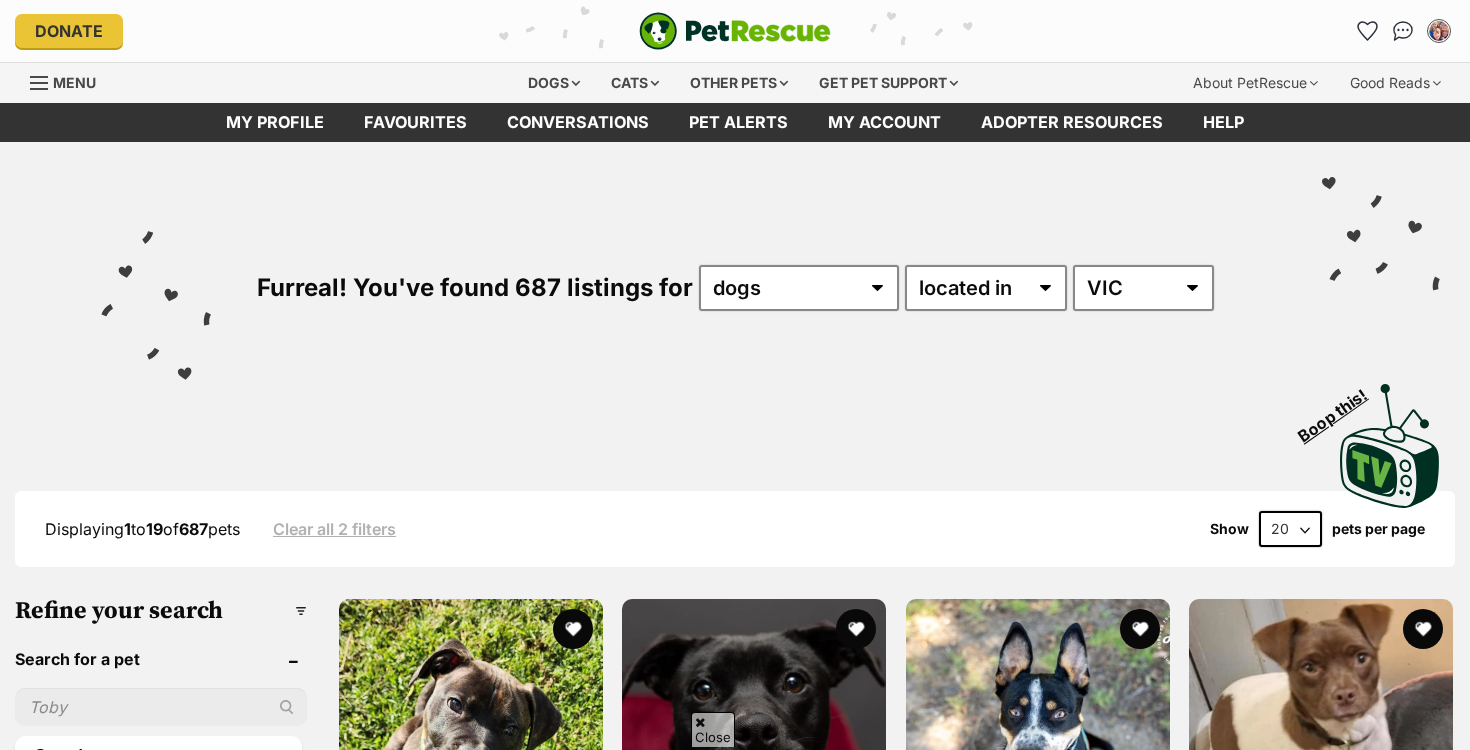 scroll, scrollTop: 358, scrollLeft: 0, axis: vertical 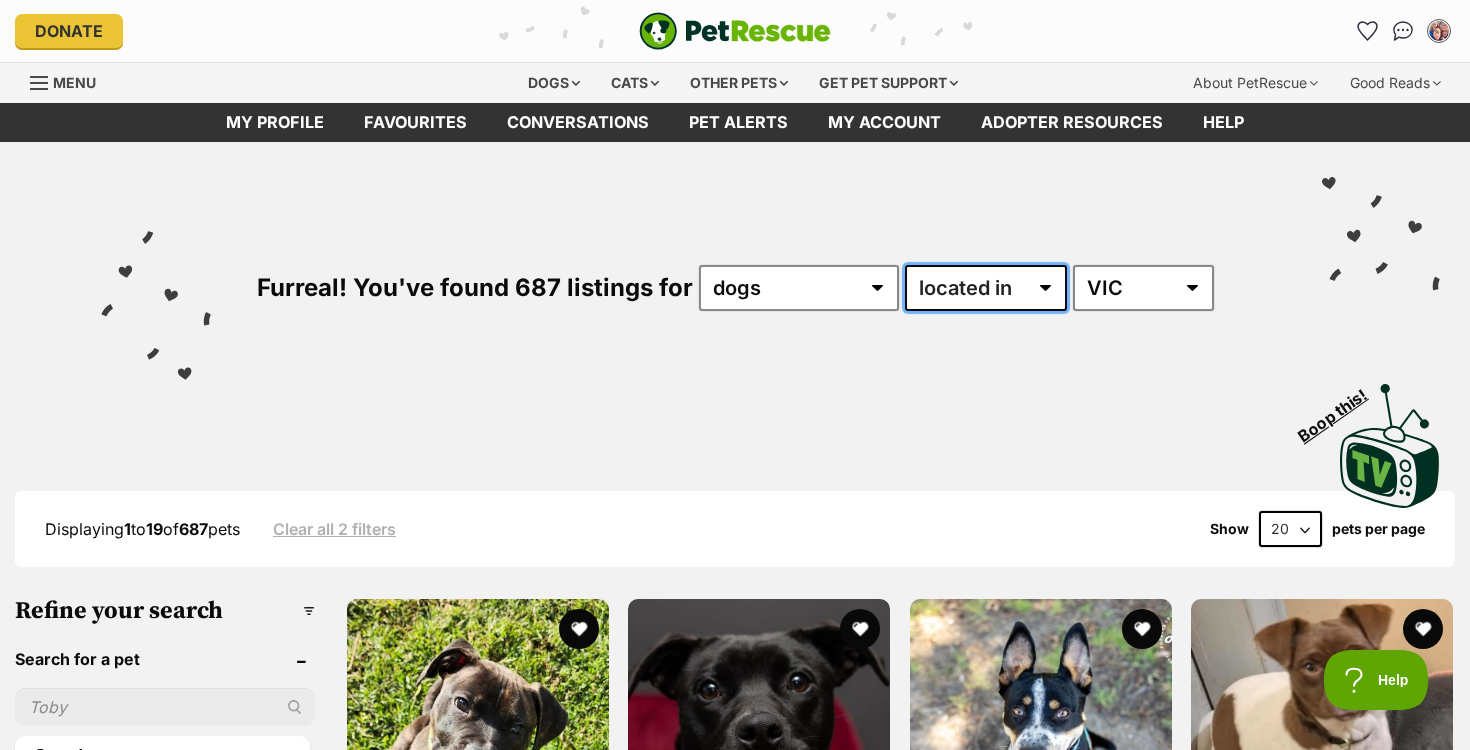 select on "enabled" 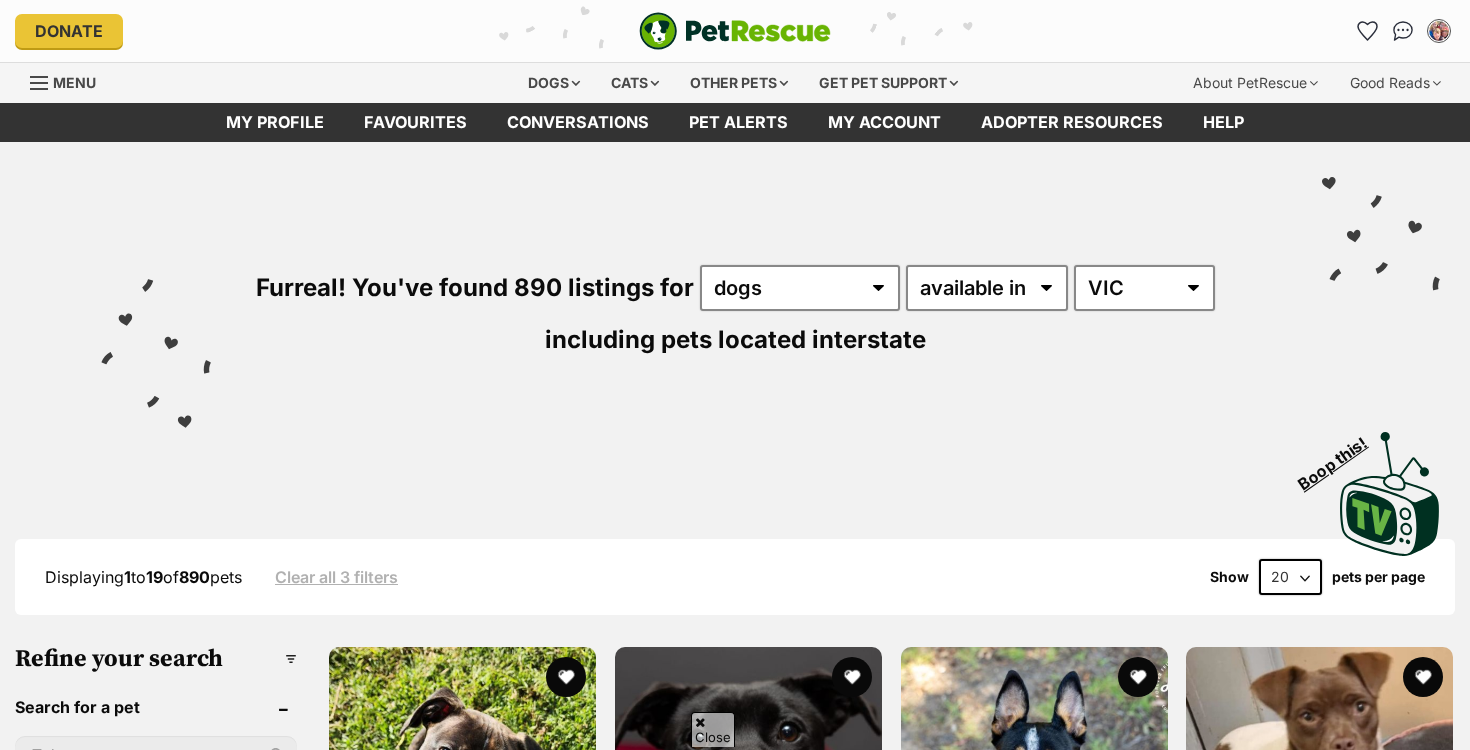 scroll, scrollTop: 461, scrollLeft: 0, axis: vertical 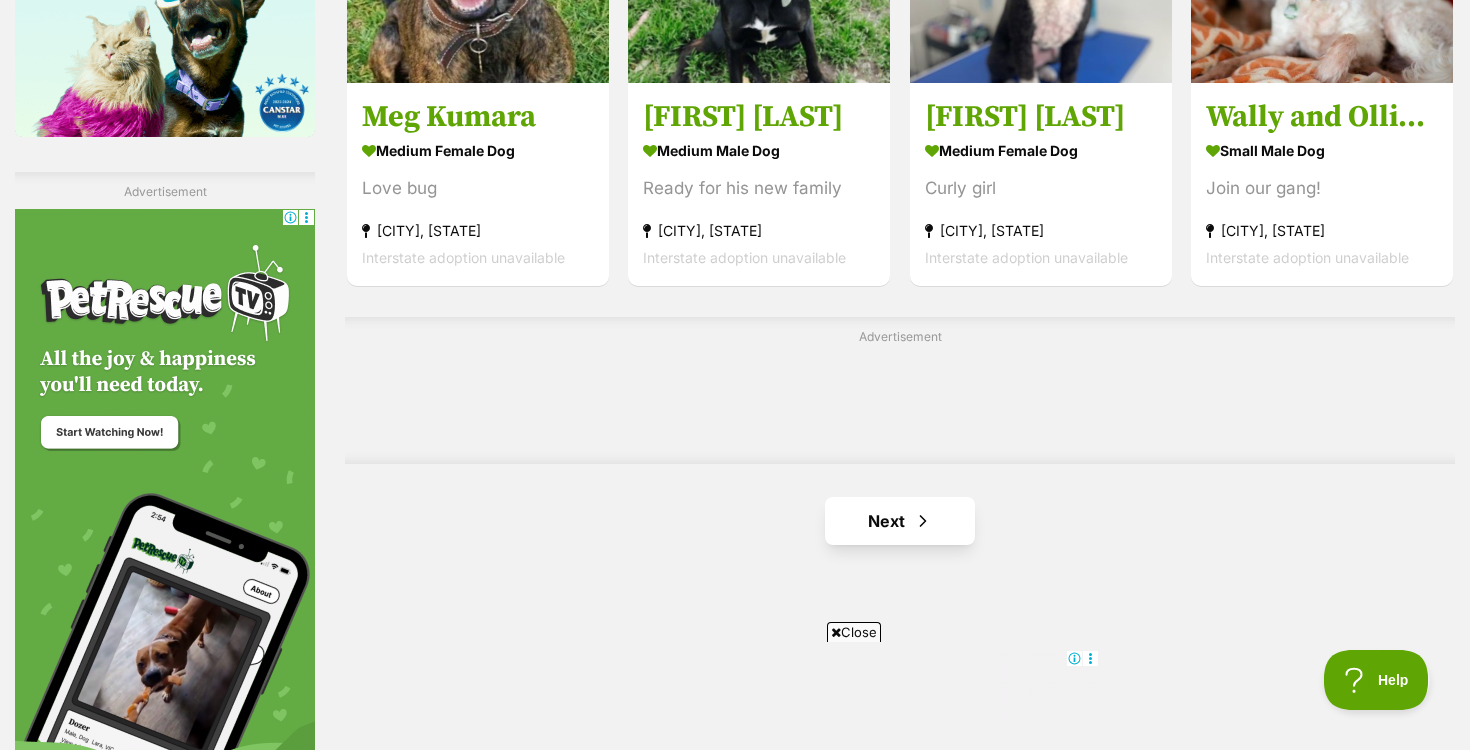click on "Next" at bounding box center (900, 521) 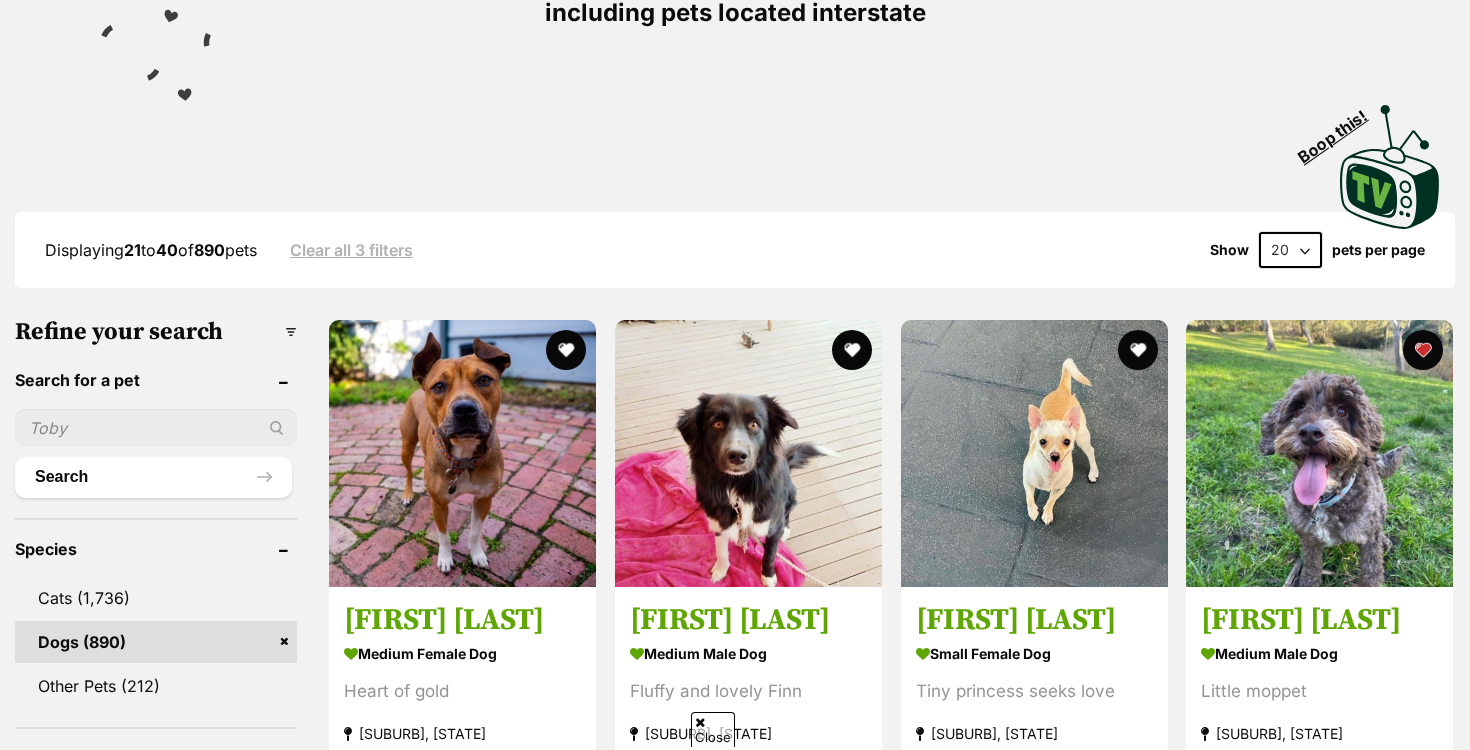 scroll, scrollTop: 363, scrollLeft: 0, axis: vertical 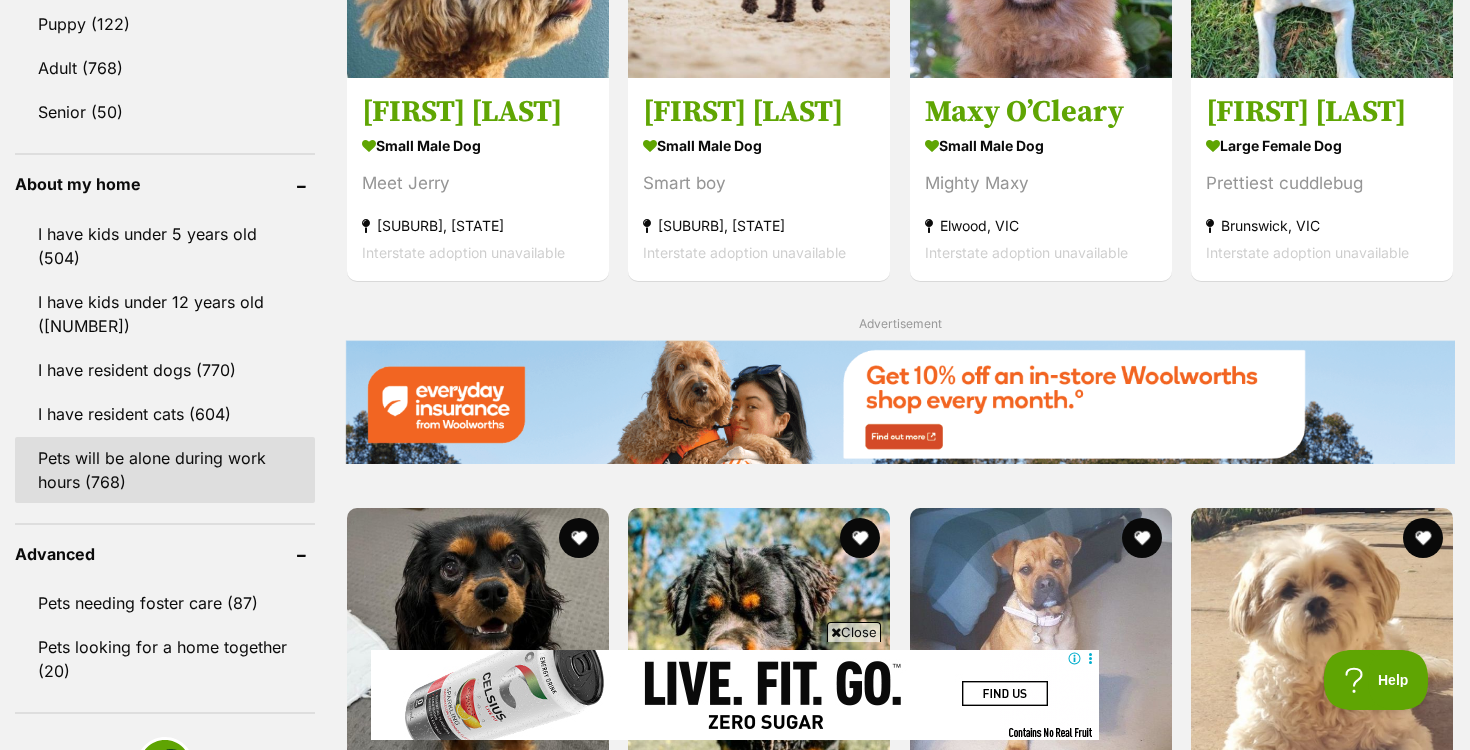 click on "Pets will be alone during work hours (768)" at bounding box center [165, 470] 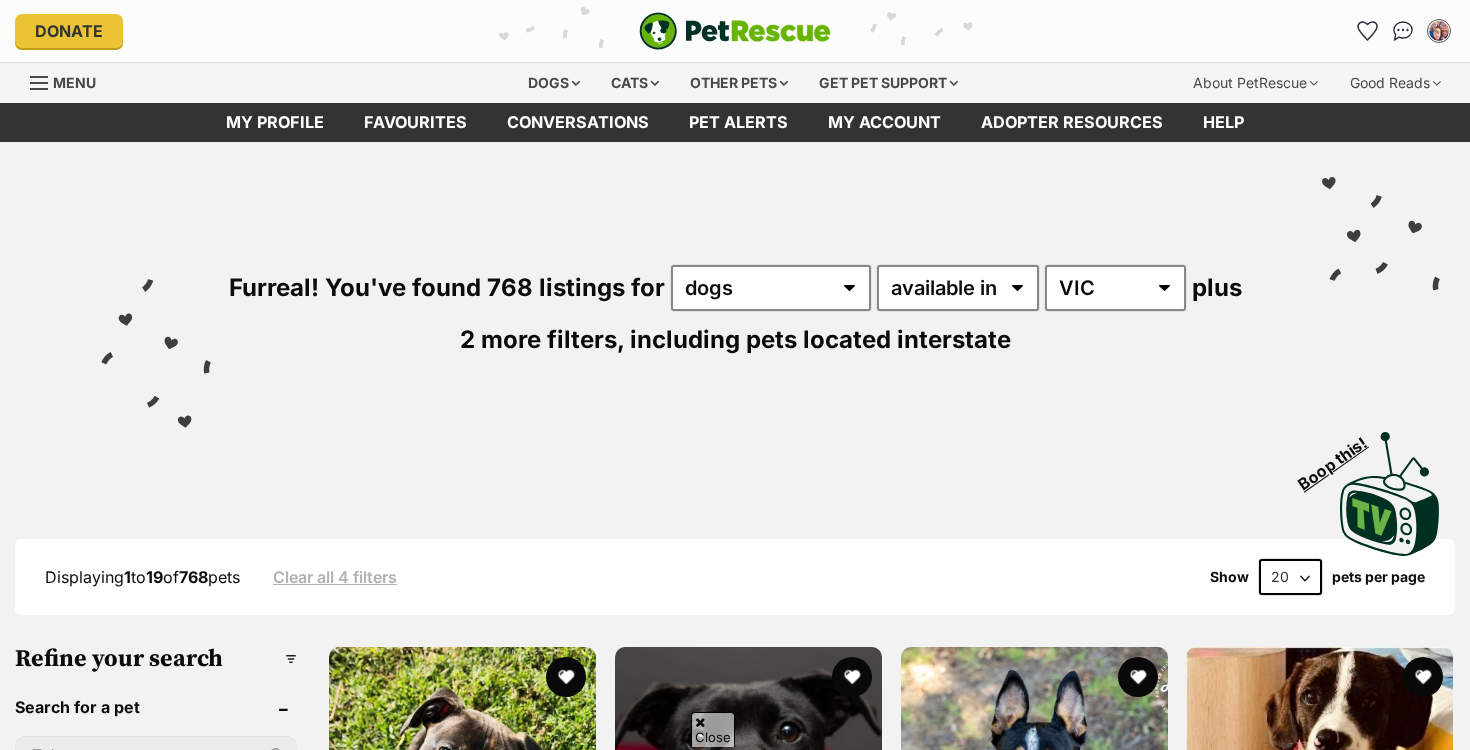 scroll, scrollTop: 1153, scrollLeft: 0, axis: vertical 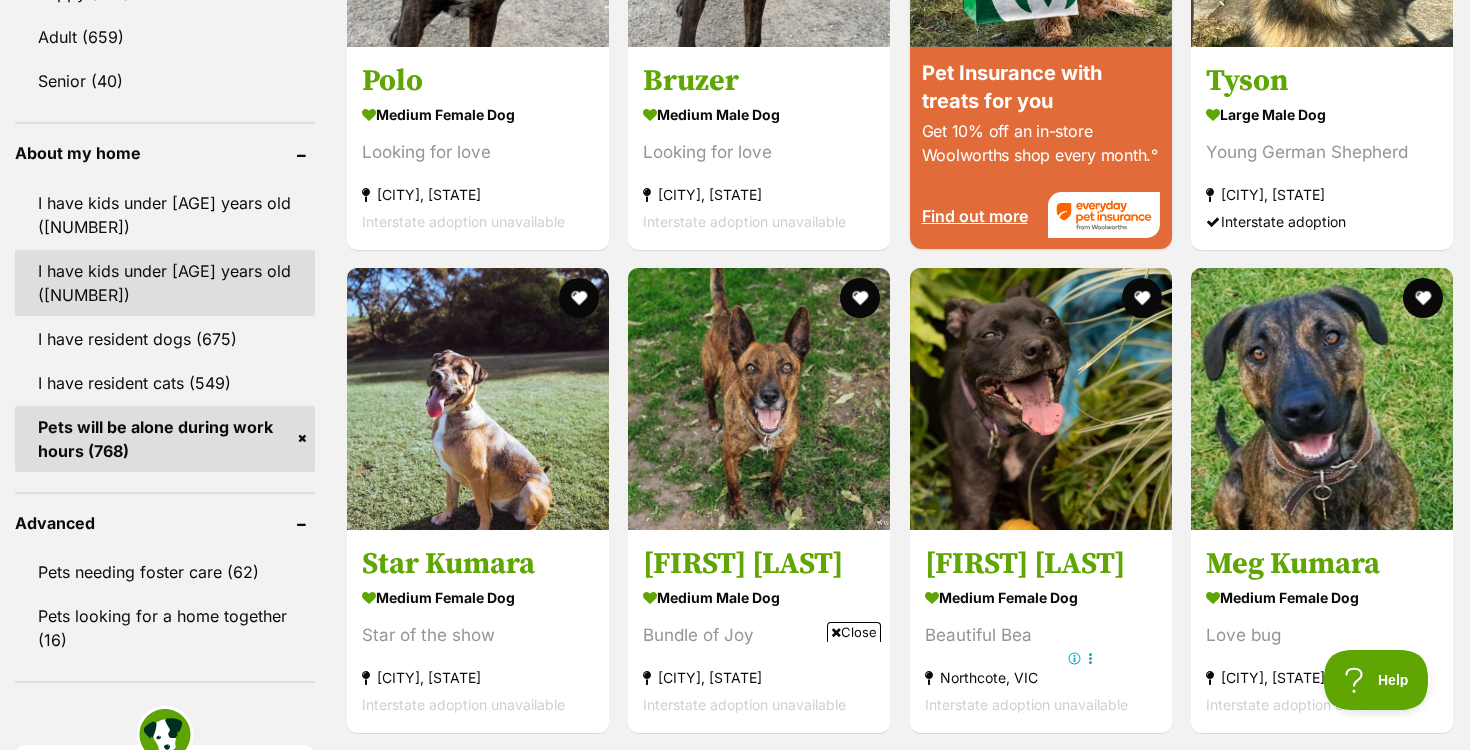click on "I have kids under 12 years old ([PHONE])" at bounding box center (165, 283) 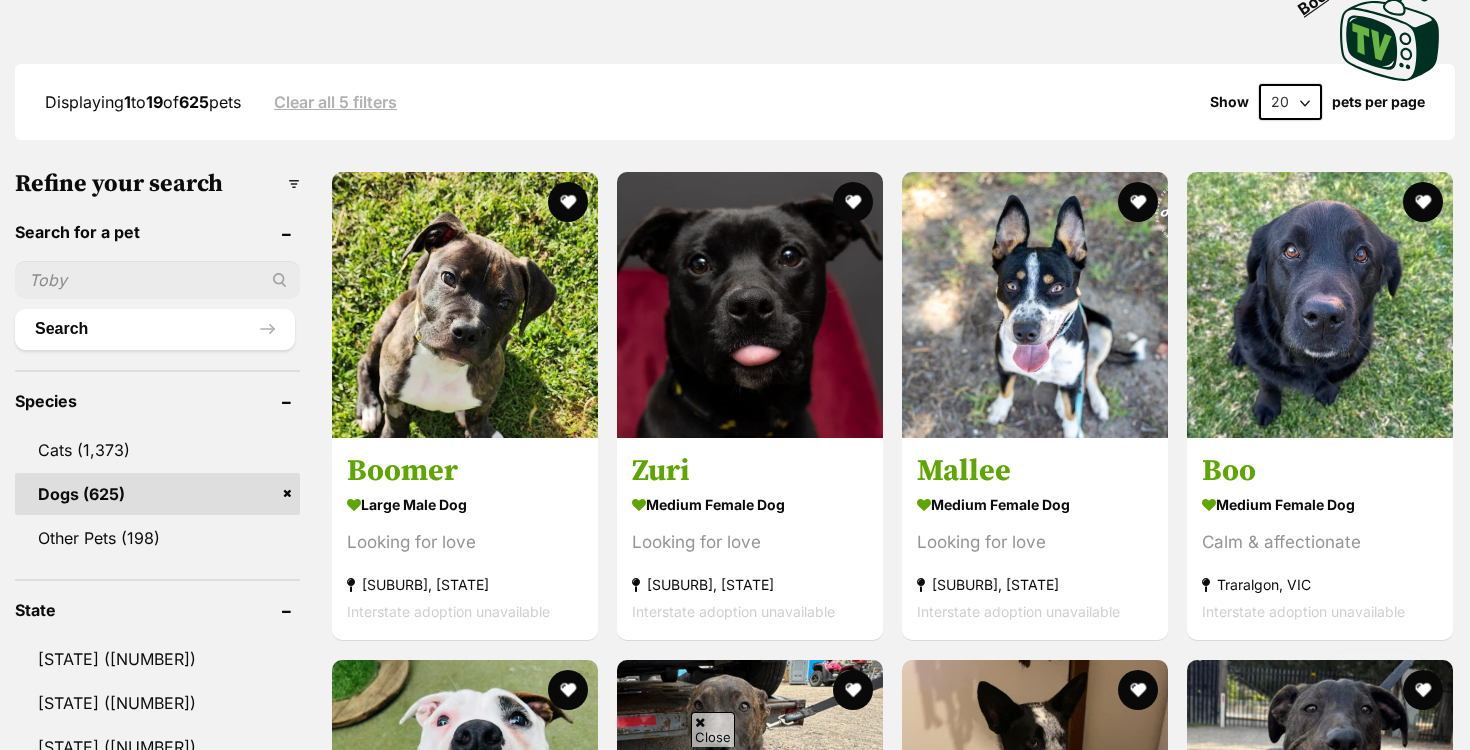 scroll, scrollTop: 516, scrollLeft: 0, axis: vertical 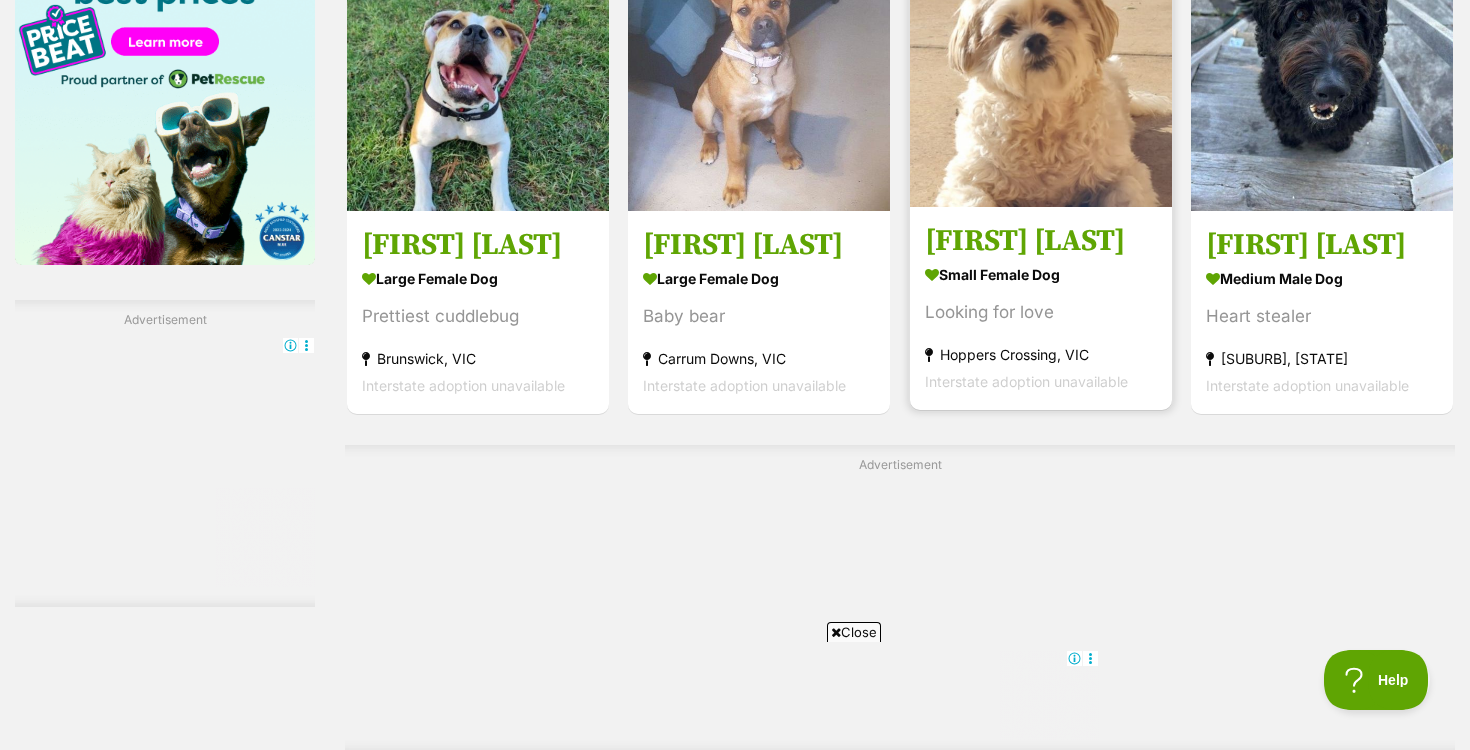 click at bounding box center [1041, 76] 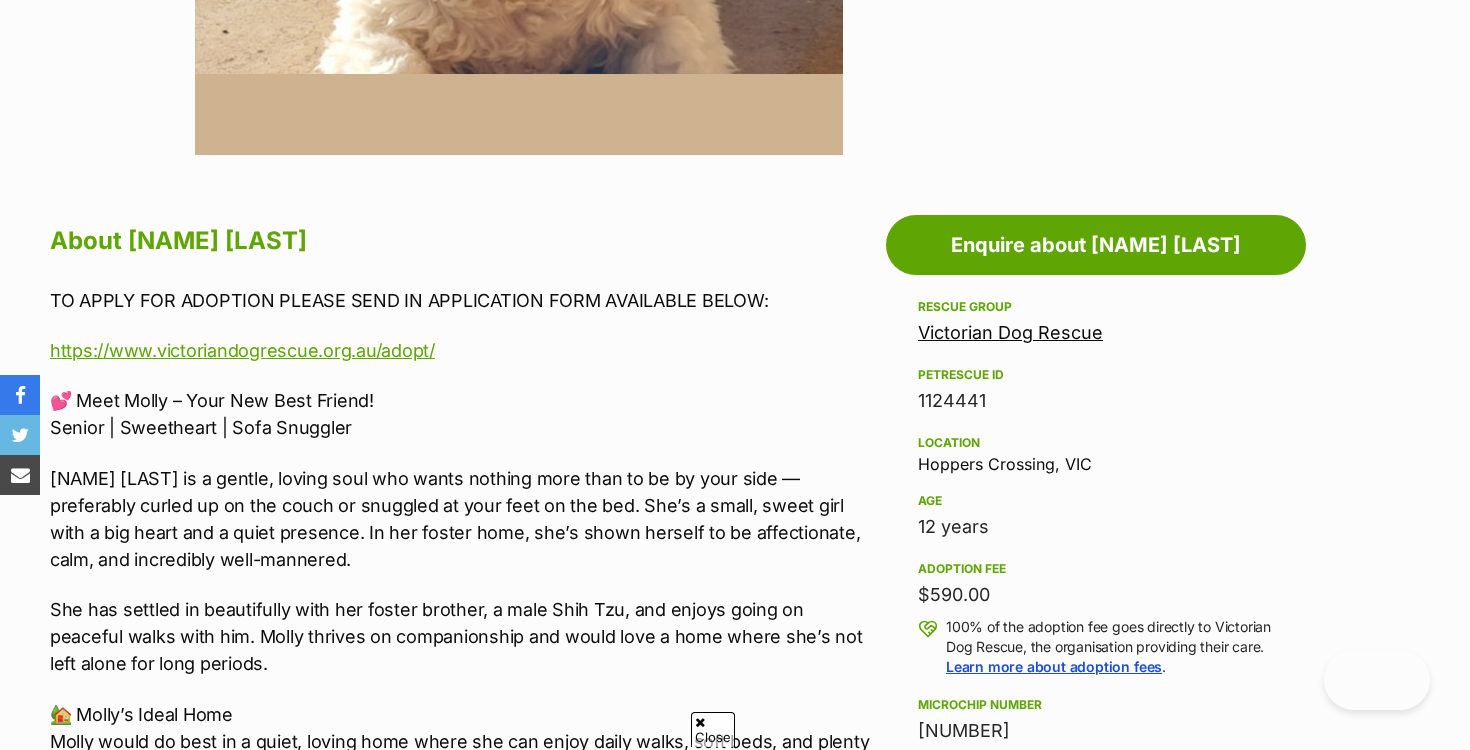 scroll, scrollTop: 1036, scrollLeft: 0, axis: vertical 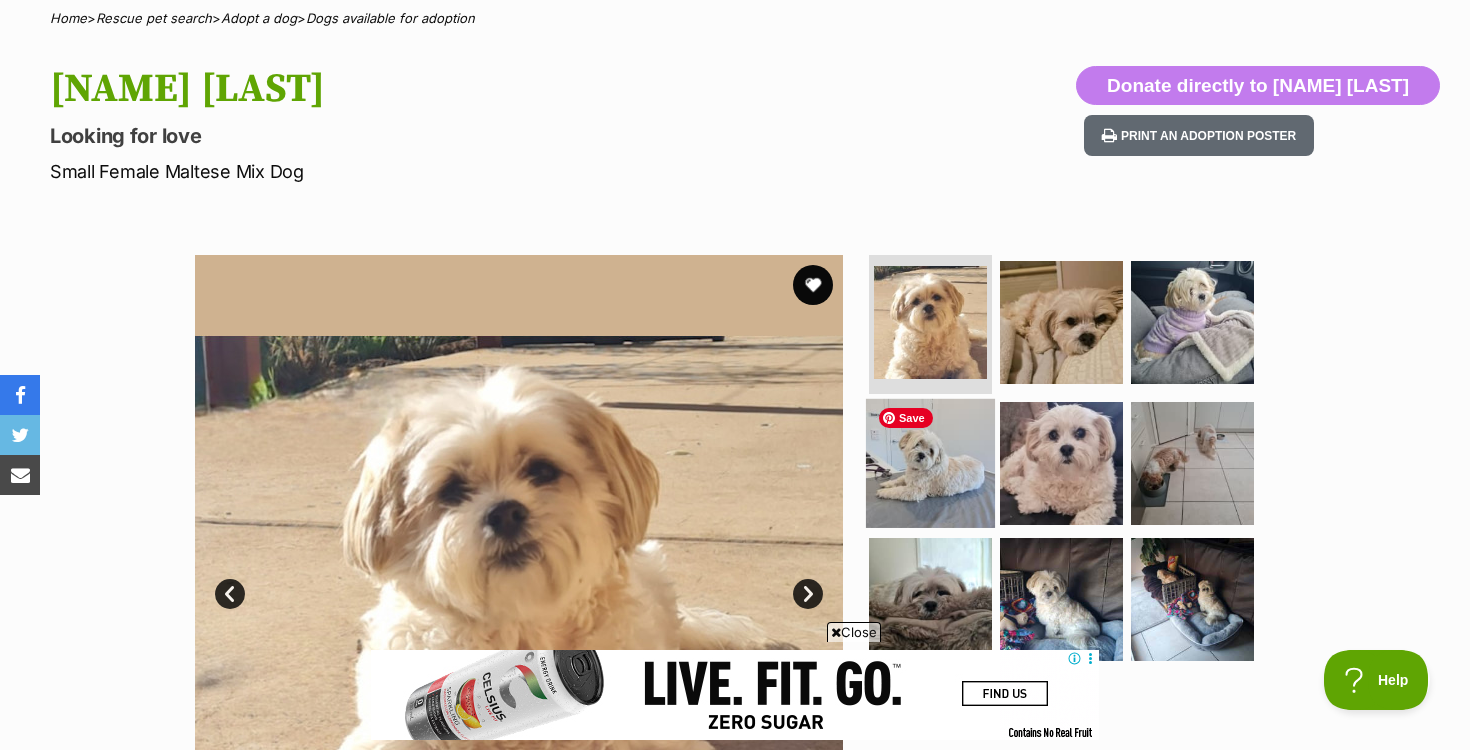 click at bounding box center [930, 463] 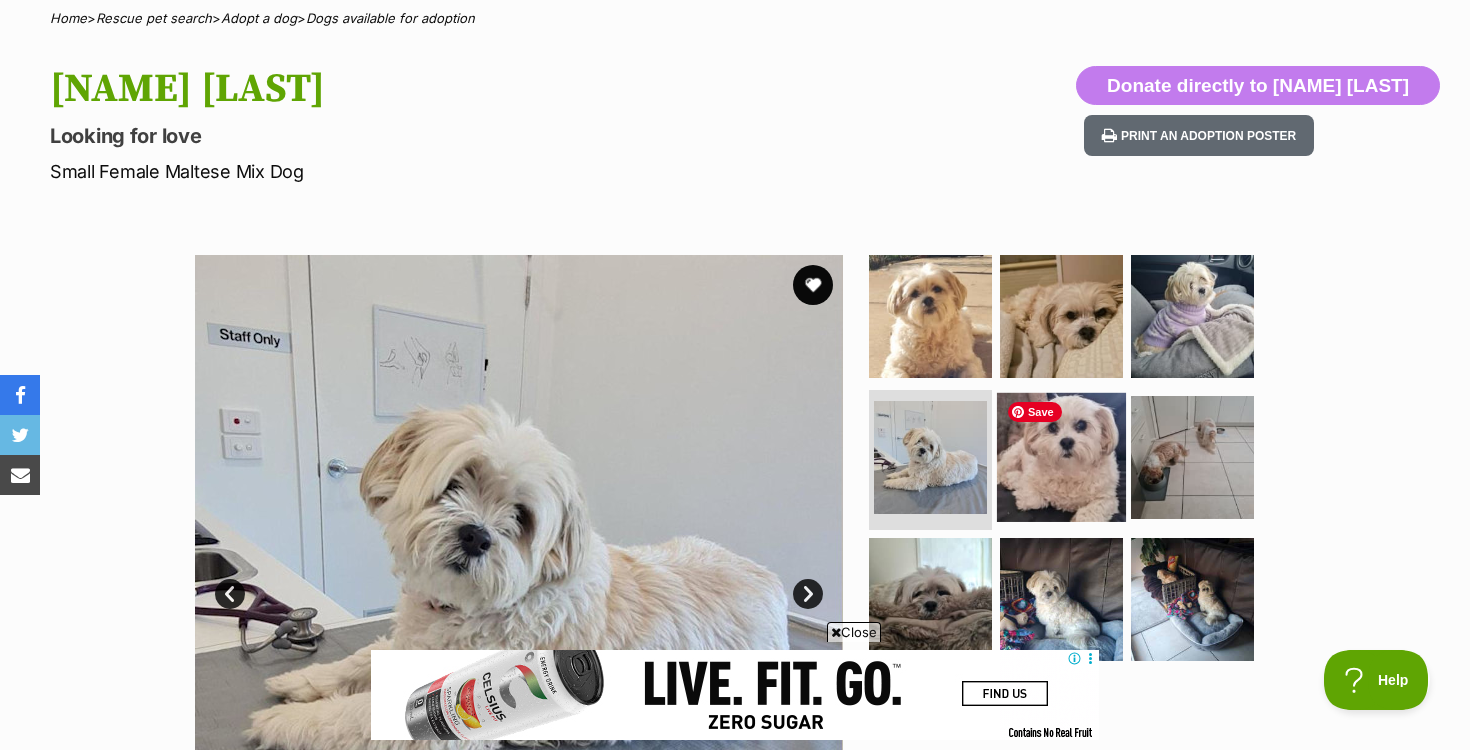 click at bounding box center (1061, 457) 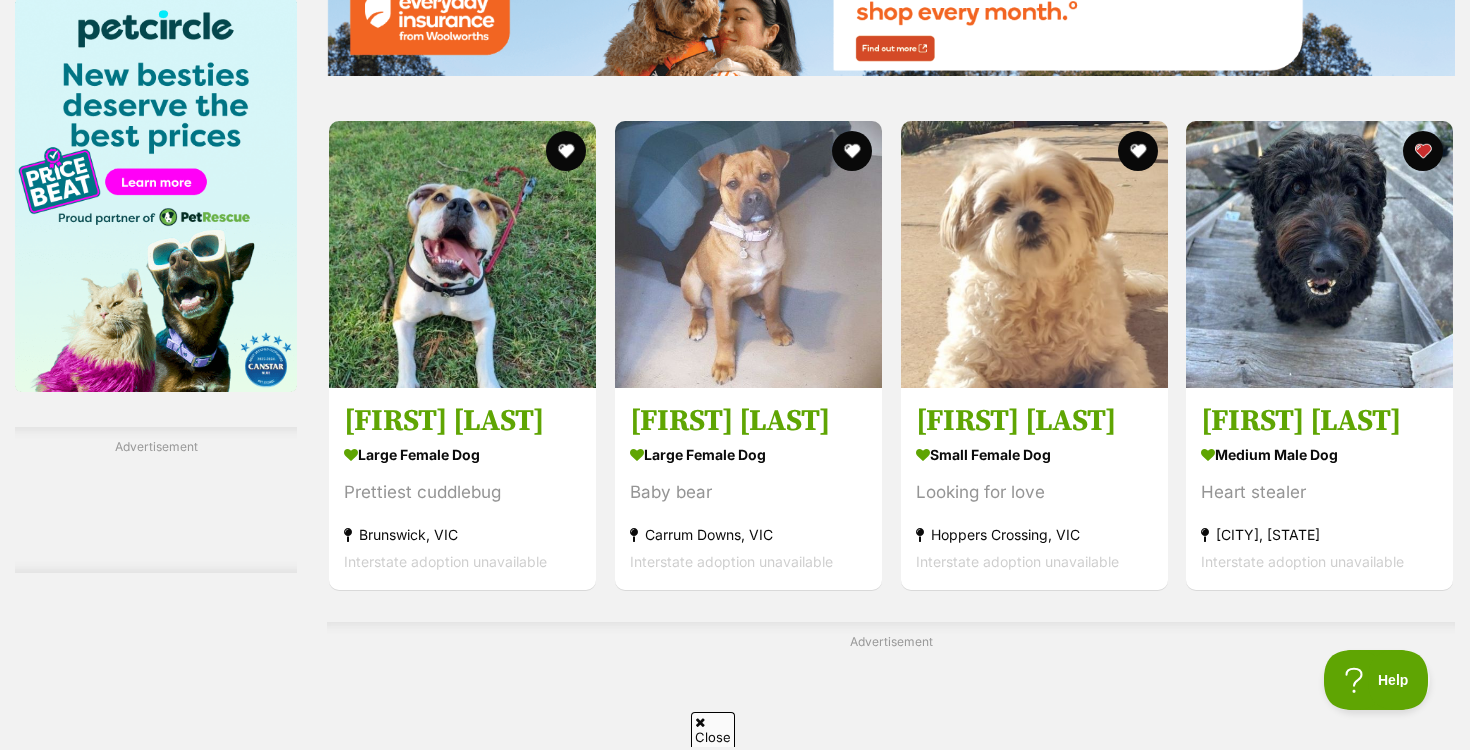 scroll, scrollTop: 0, scrollLeft: 0, axis: both 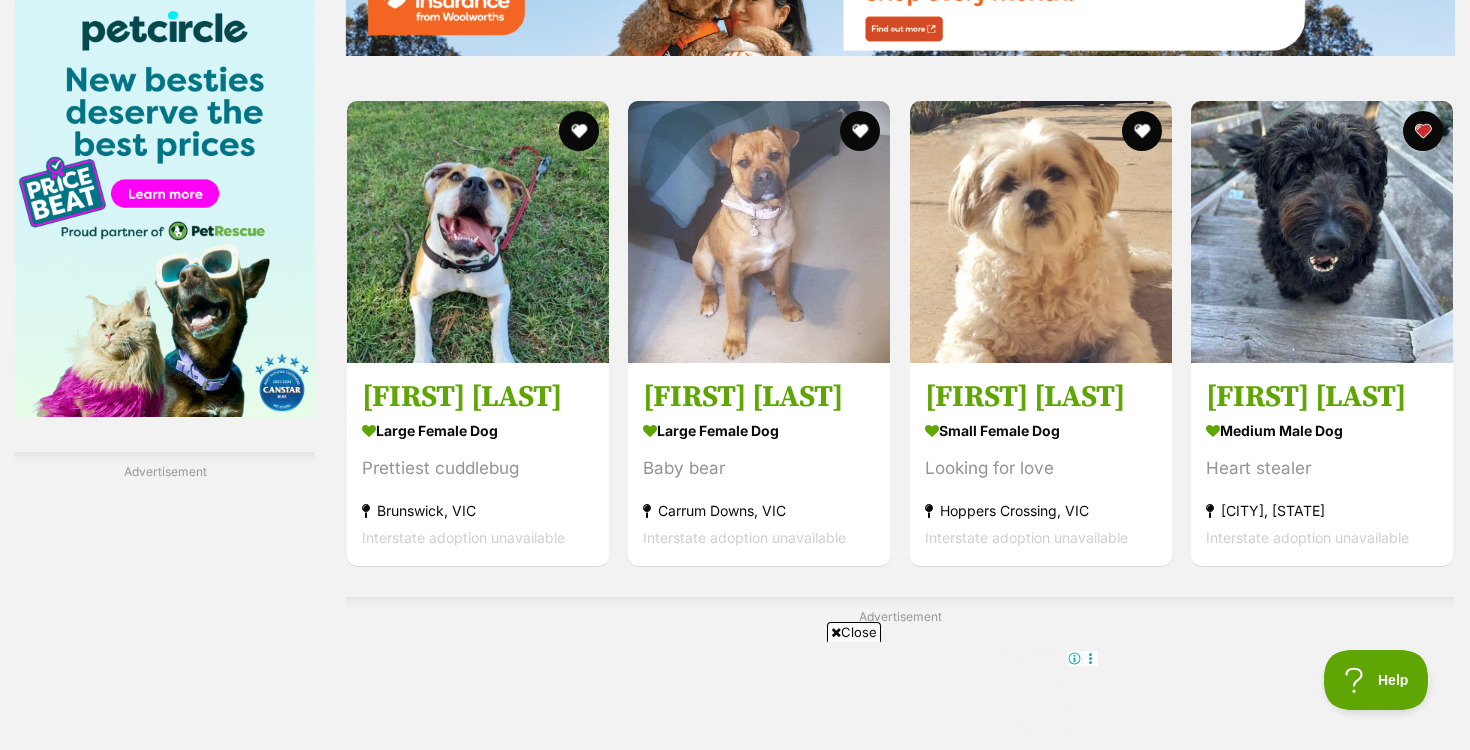 click on "Next" at bounding box center [900, 961] 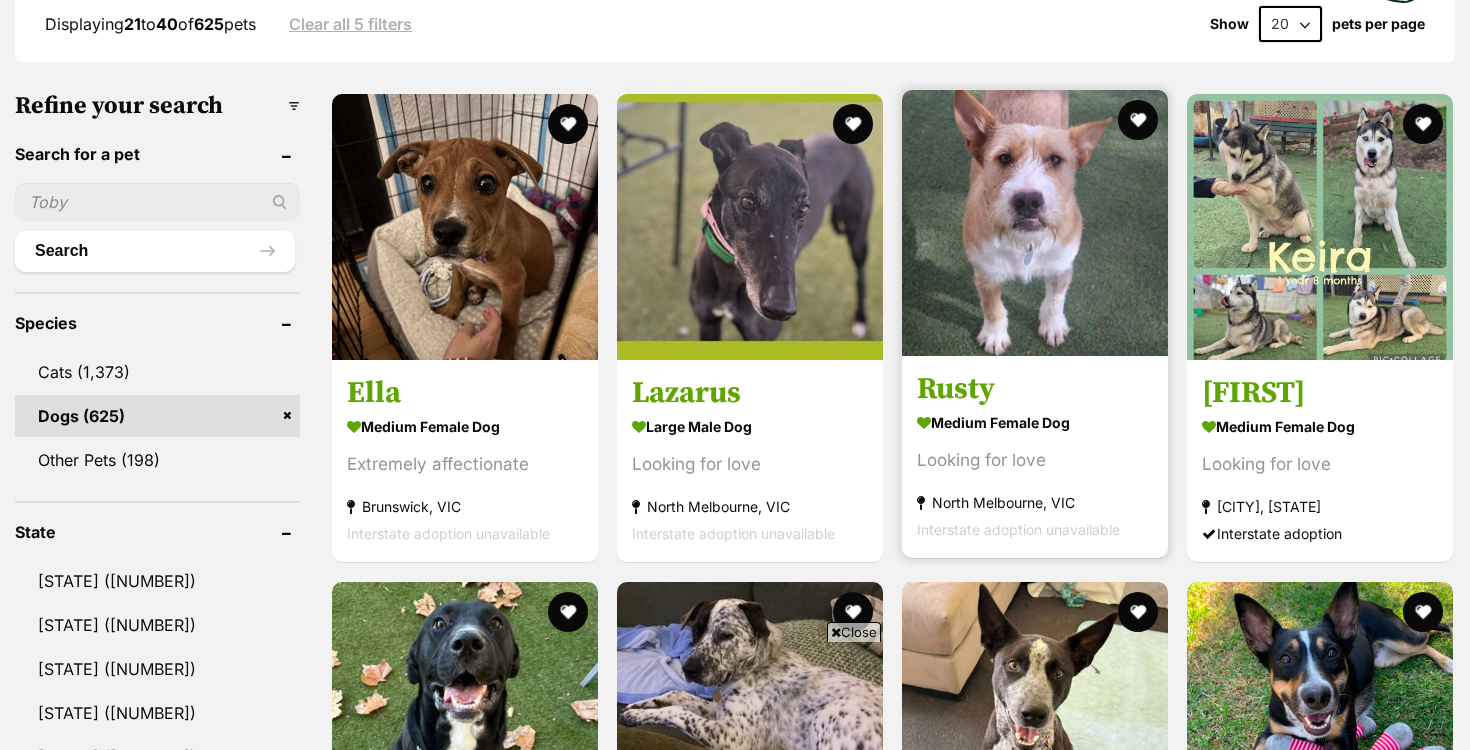 scroll, scrollTop: 735, scrollLeft: 0, axis: vertical 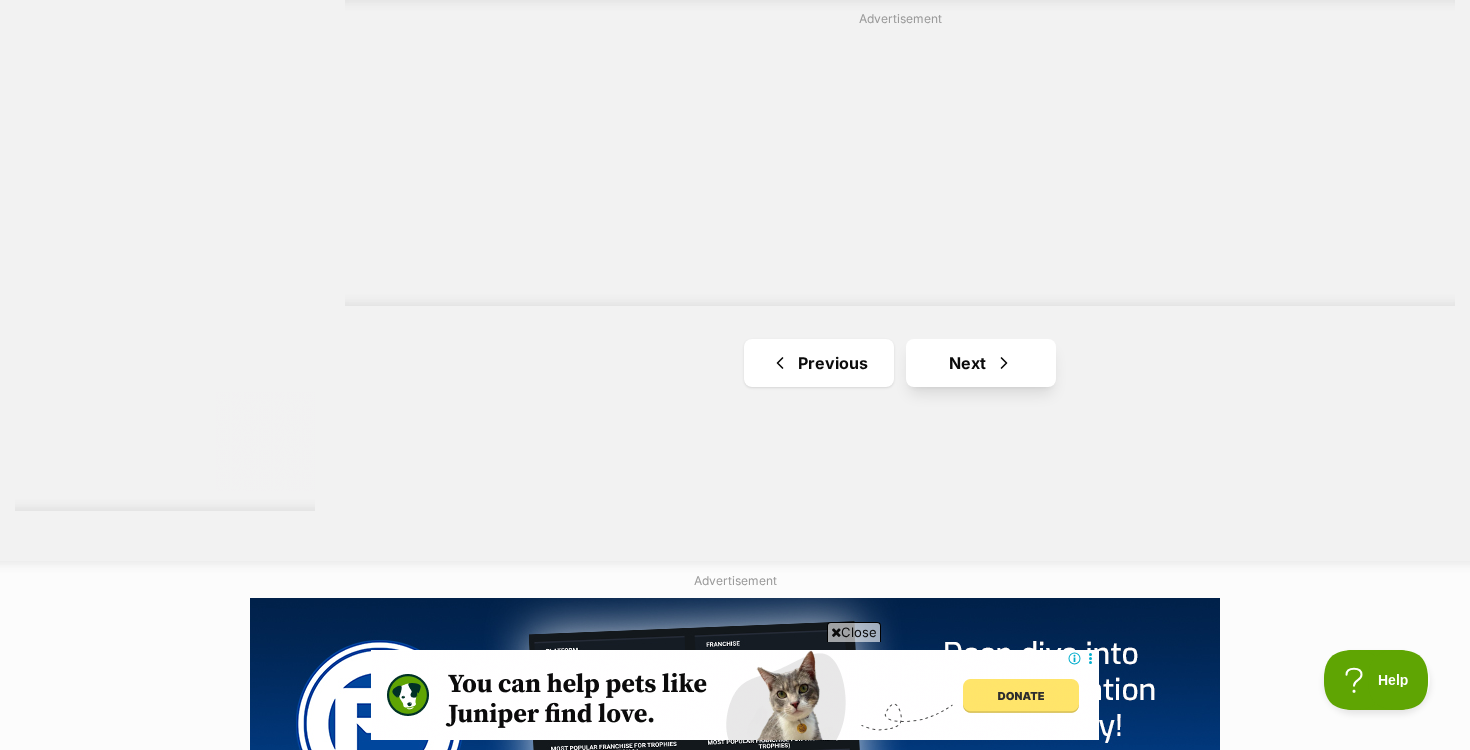 click on "Next" at bounding box center (981, 363) 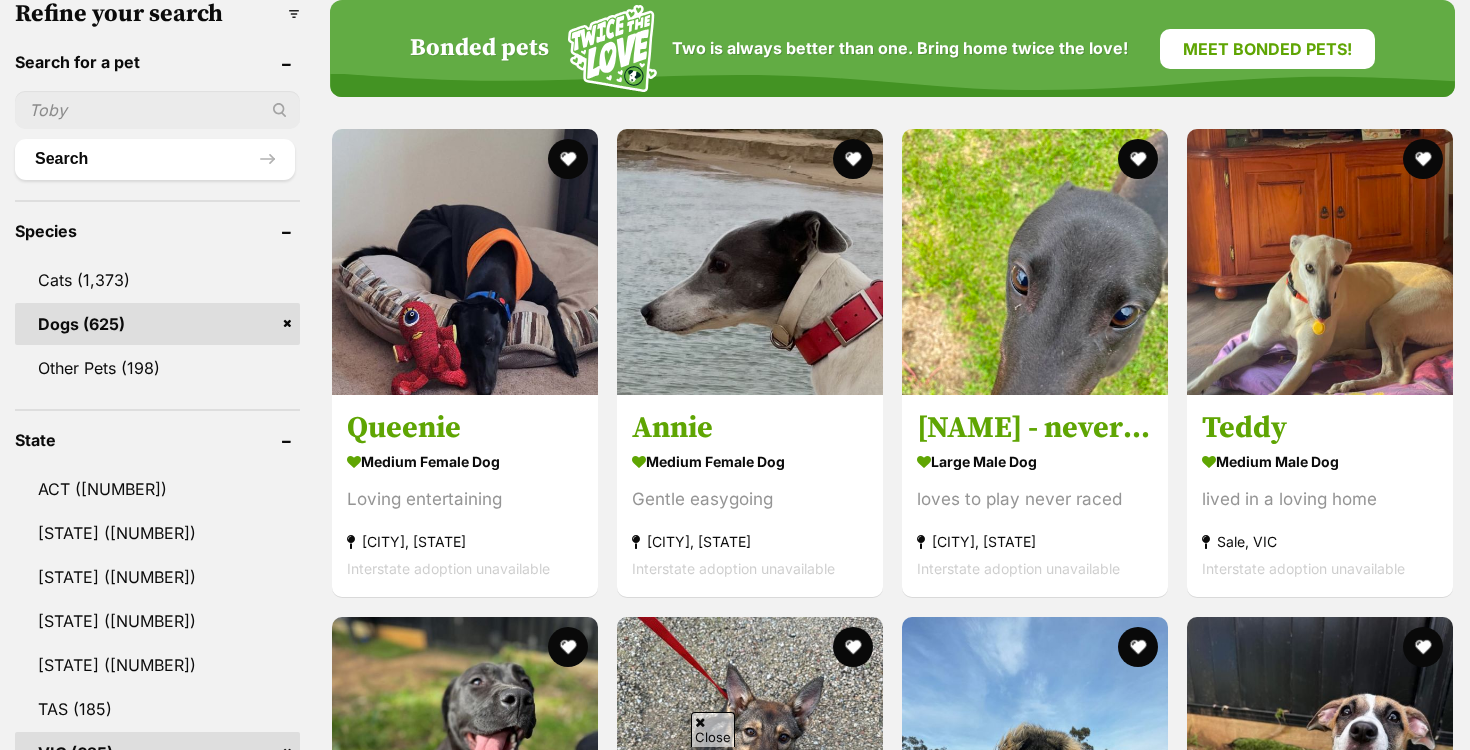 scroll, scrollTop: 652, scrollLeft: 0, axis: vertical 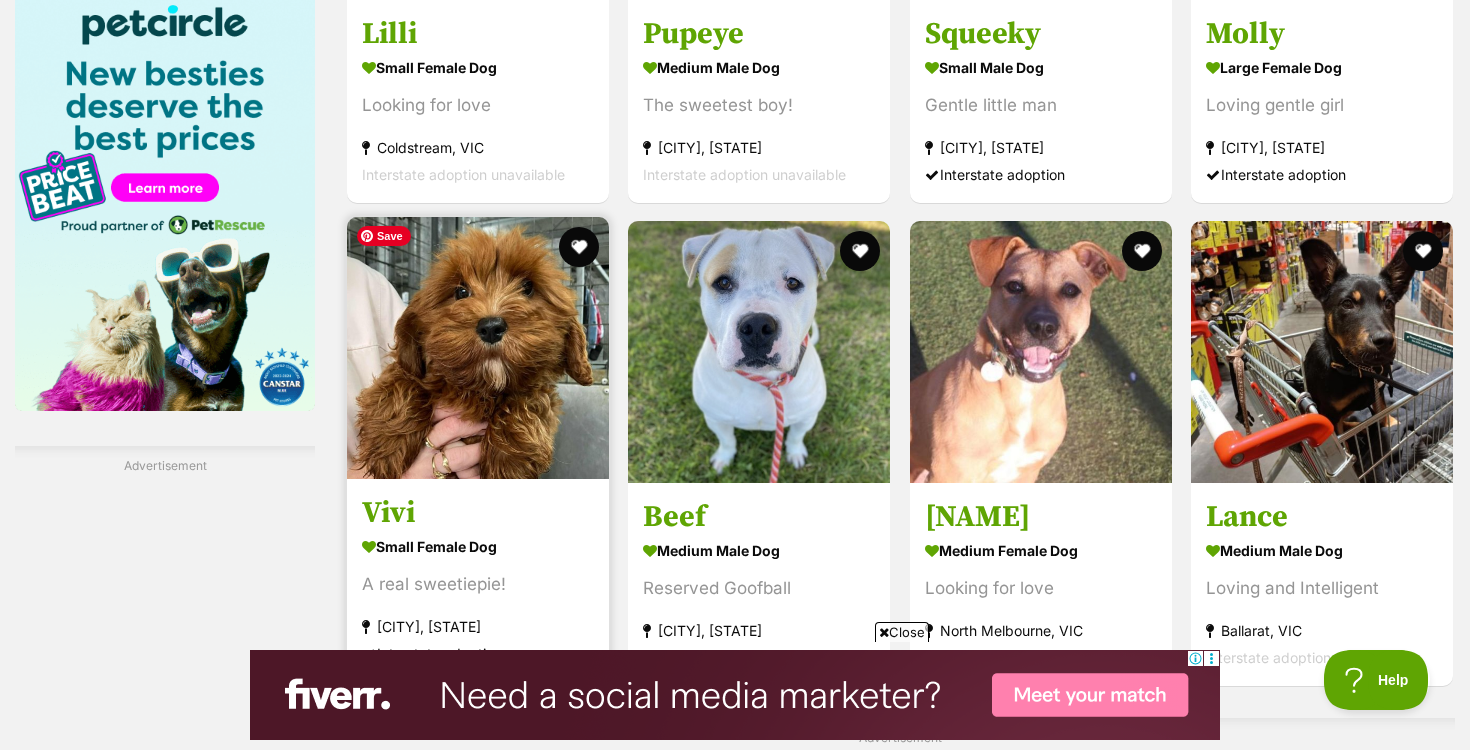 click at bounding box center (478, 348) 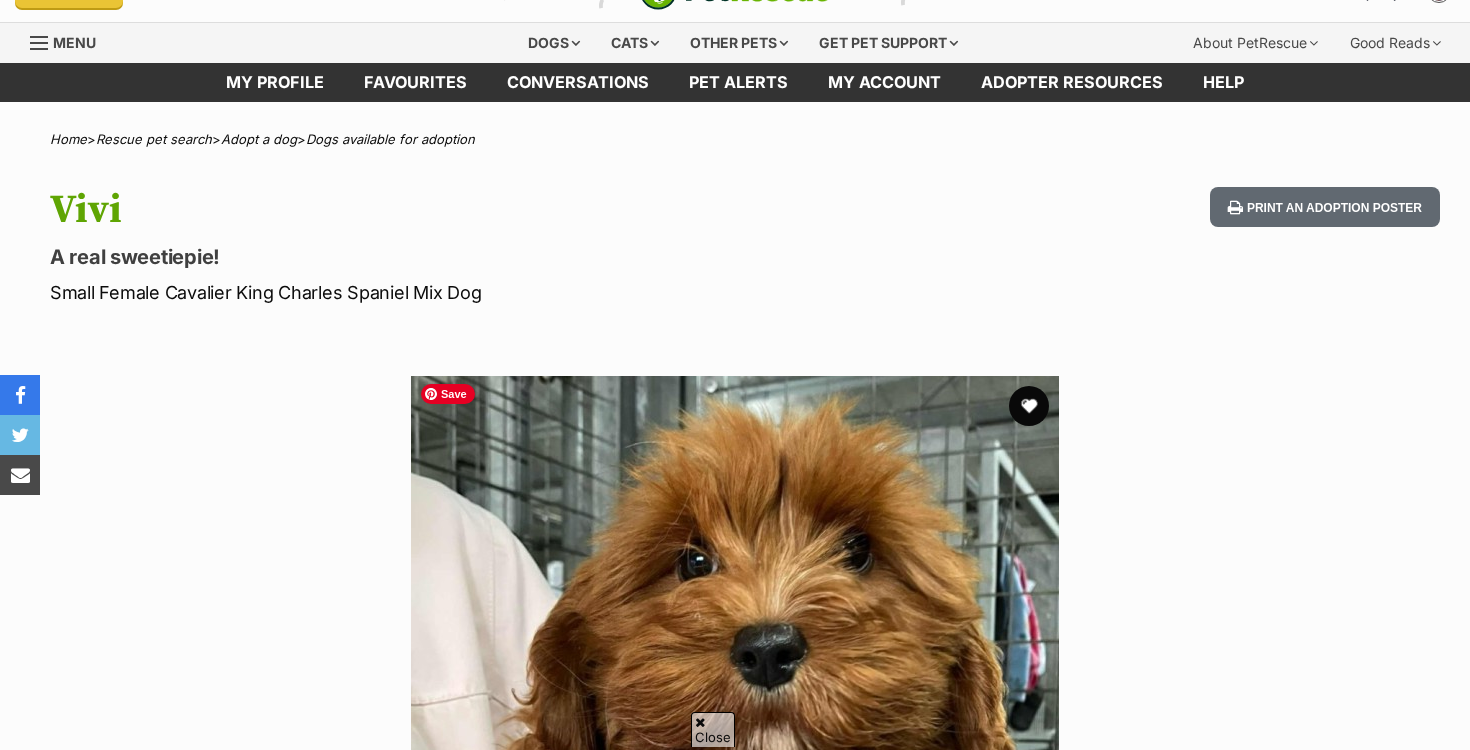 scroll, scrollTop: 113, scrollLeft: 0, axis: vertical 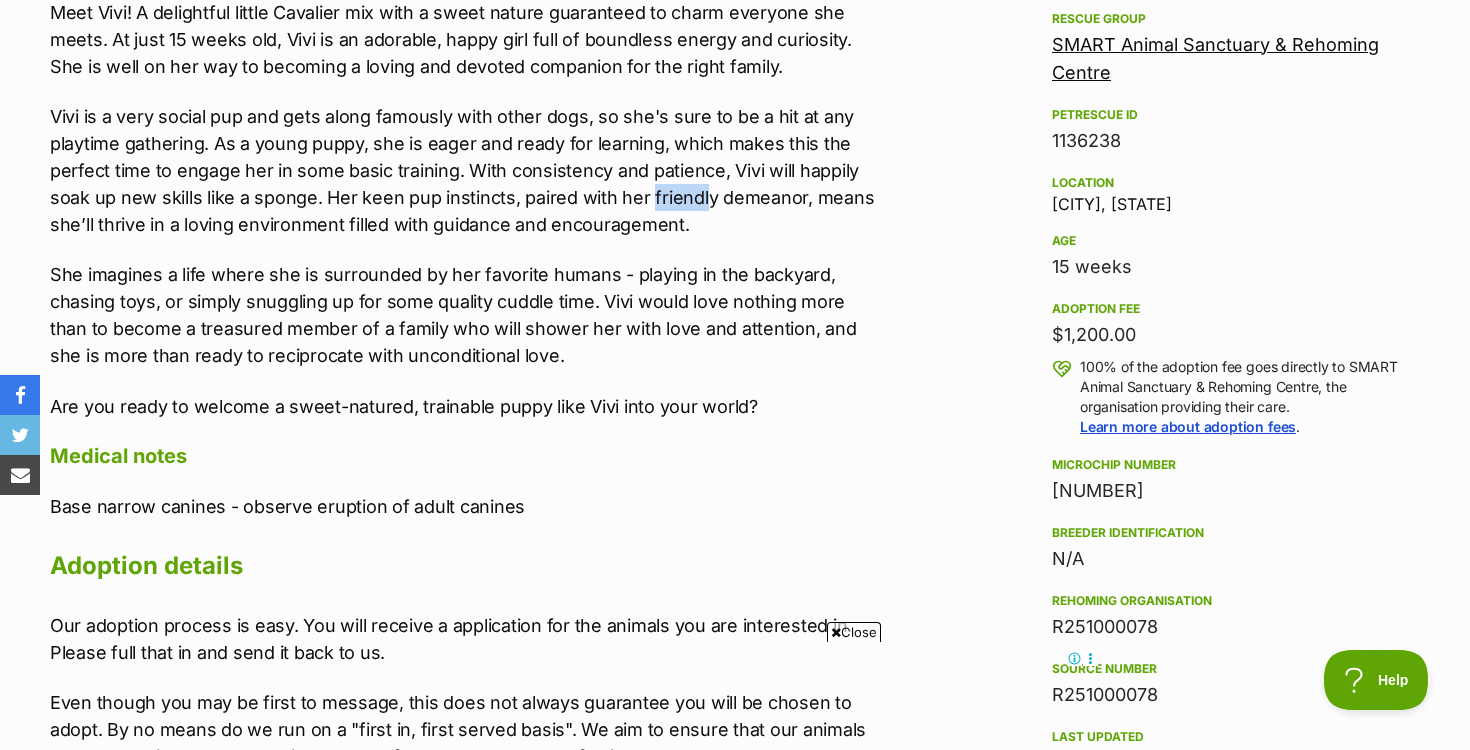 drag, startPoint x: 646, startPoint y: 200, endPoint x: 701, endPoint y: 201, distance: 55.00909 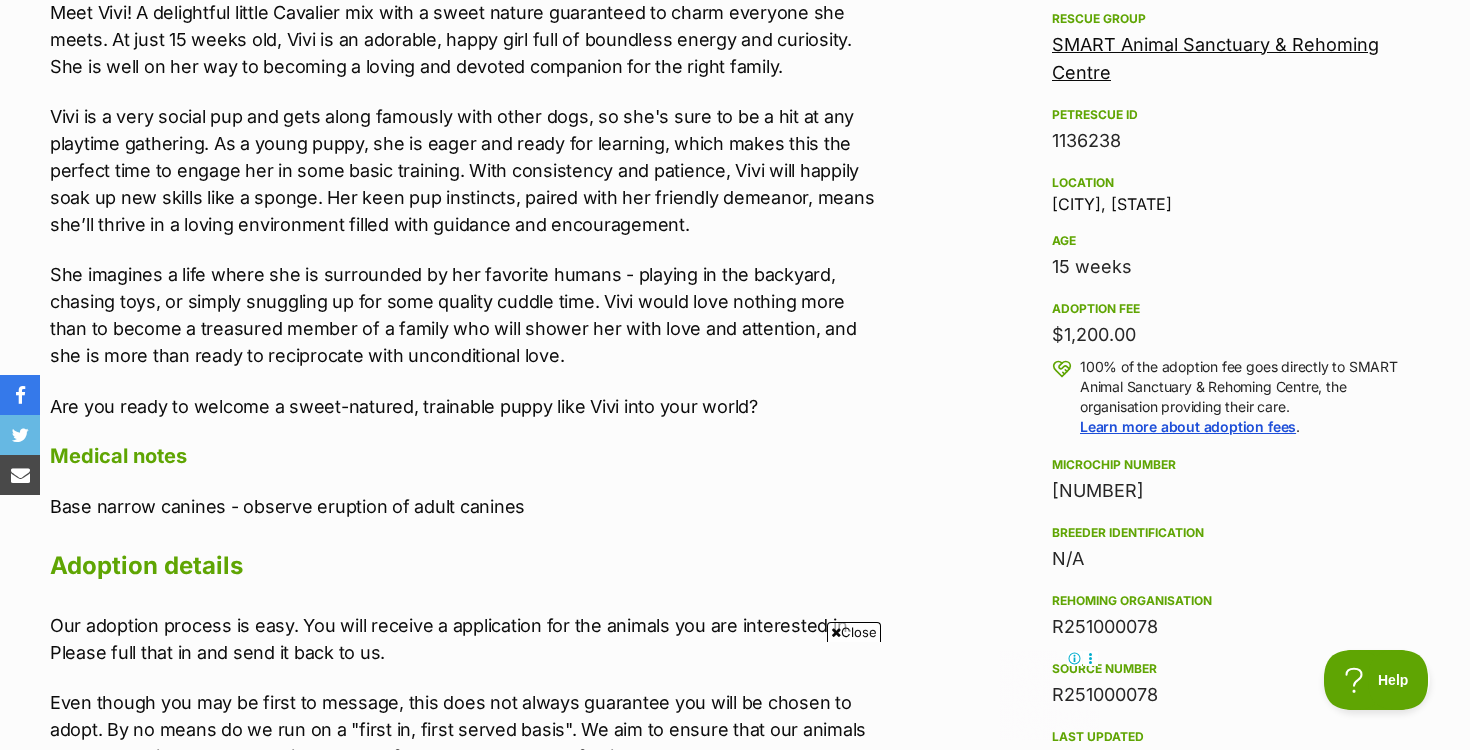 click on "Vivi is a very social pup and gets along famously with other dogs, so she's sure to be a hit at any playtime gathering. As a young puppy, she is eager and ready for learning, which makes this the perfect time to engage her in some basic training. With consistency and patience, Vivi will happily soak up new skills like a sponge. Her keen pup instincts, paired with her friendly demeanor, means she’ll thrive in a loving environment filled with guidance and encouragement." at bounding box center (463, 170) 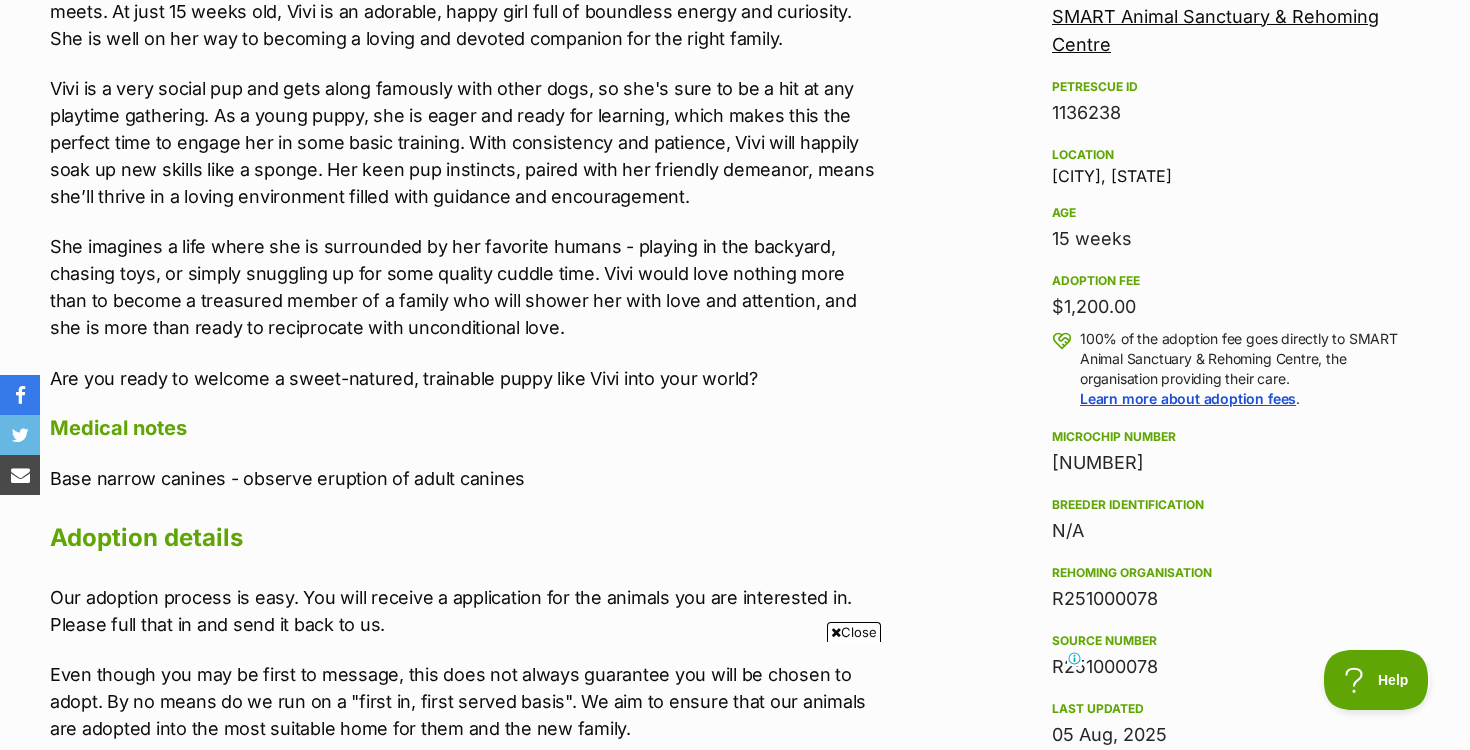 scroll, scrollTop: 0, scrollLeft: 0, axis: both 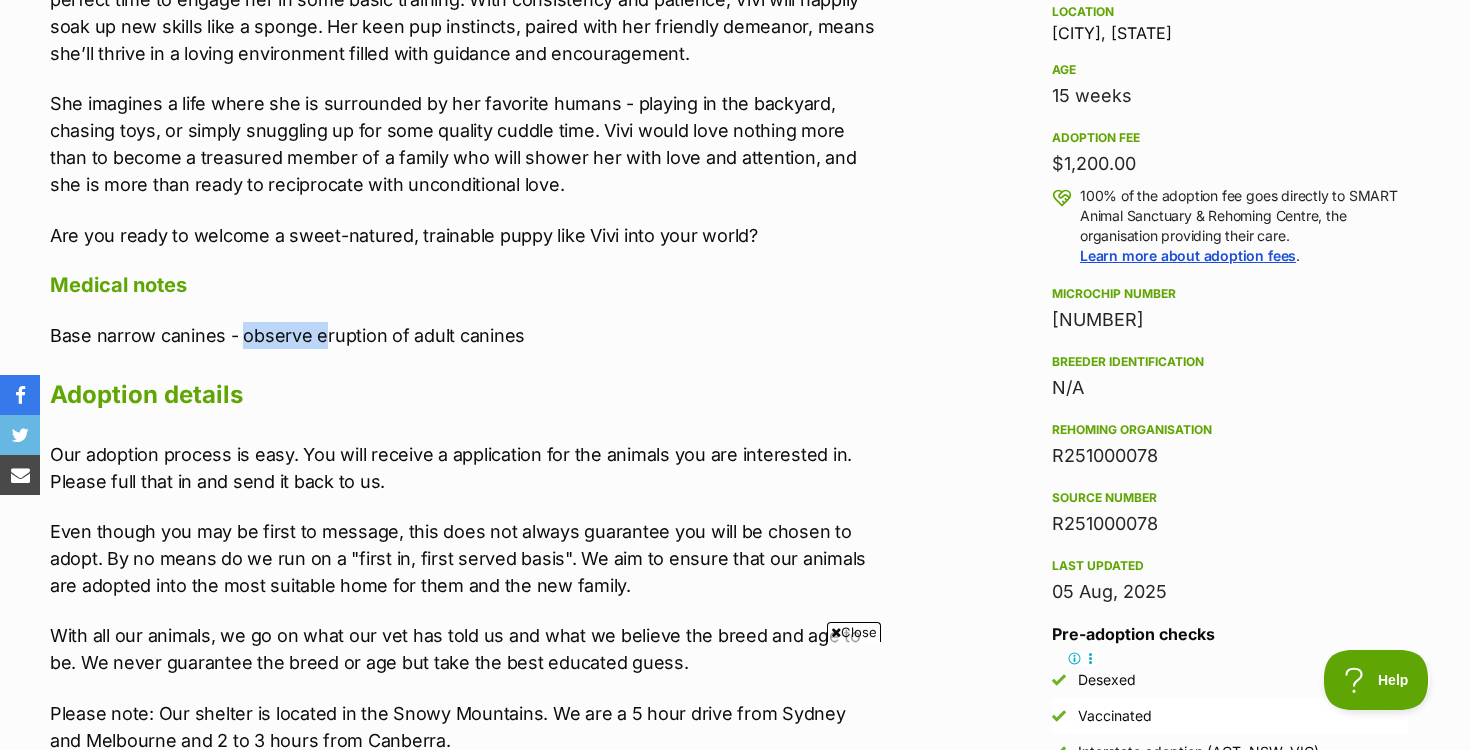 drag, startPoint x: 242, startPoint y: 329, endPoint x: 318, endPoint y: 327, distance: 76.02631 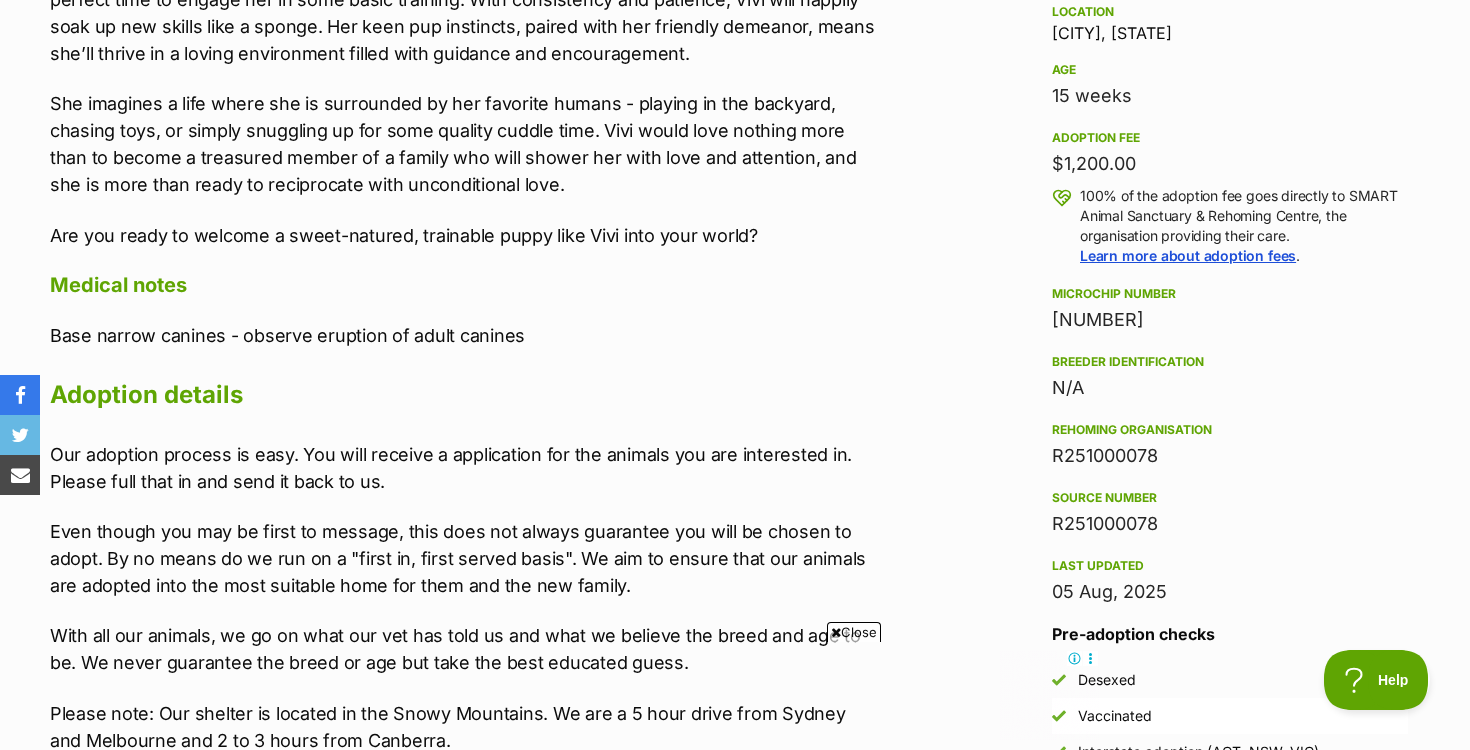 click on "Base narrow canines - observe eruption of adult canines" at bounding box center (463, 335) 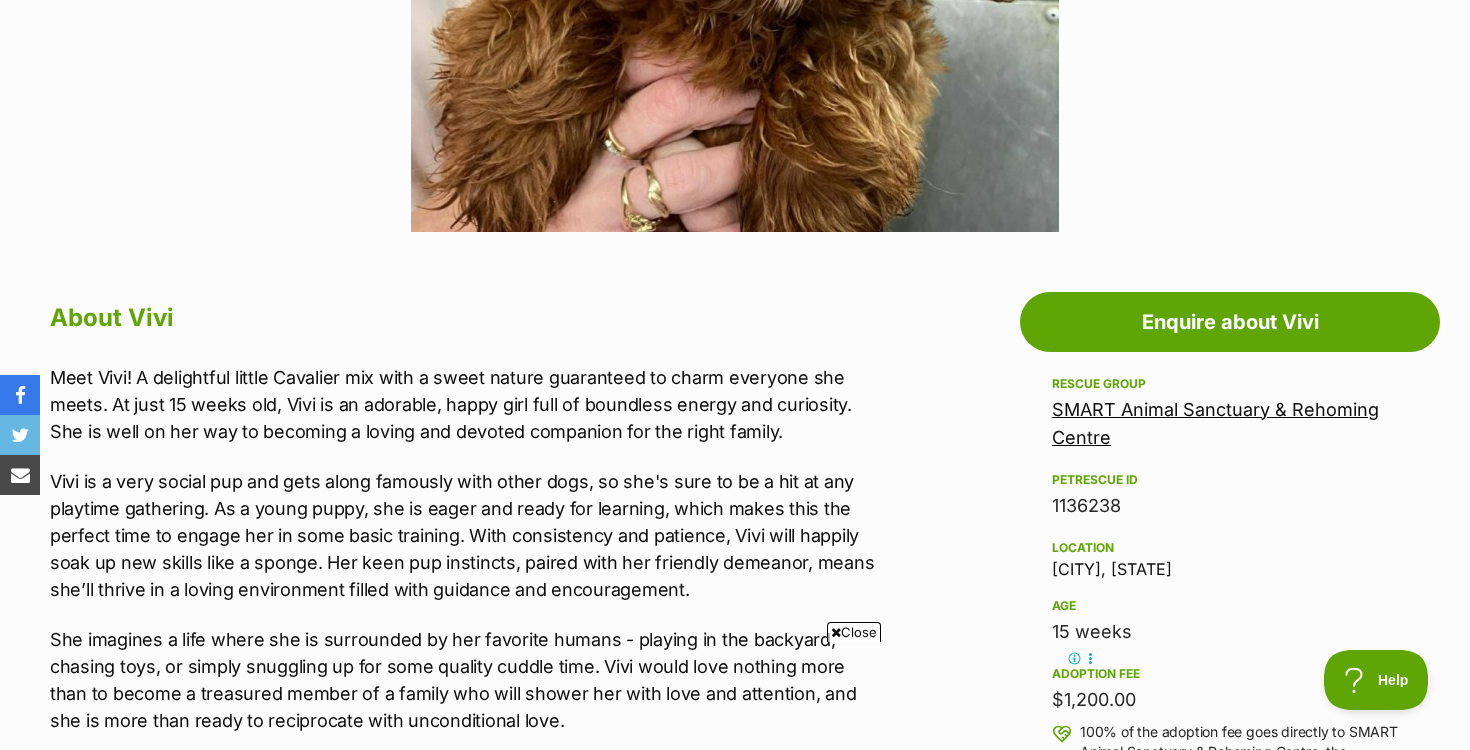 scroll, scrollTop: 842, scrollLeft: 0, axis: vertical 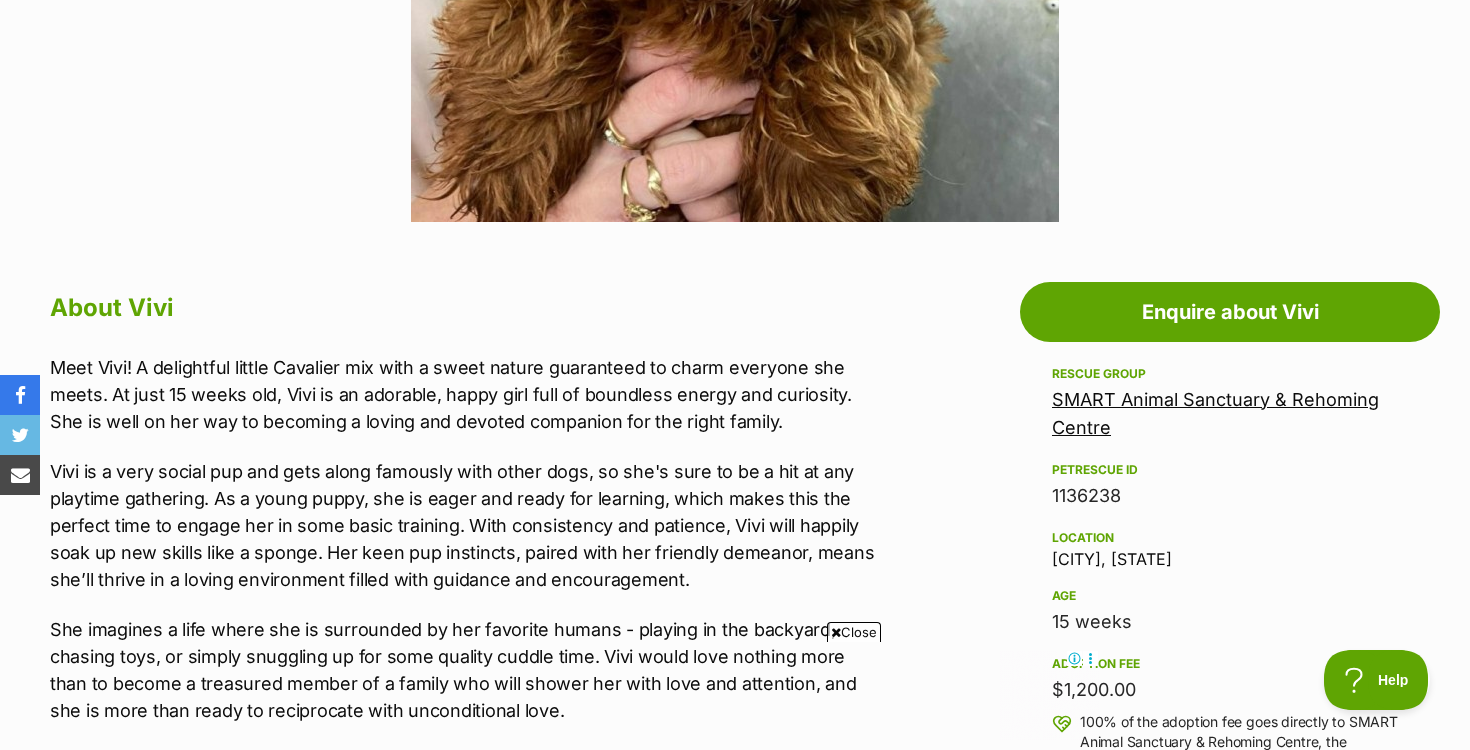 click on "SMART Animal Sanctuary & Rehoming Centre" at bounding box center (1215, 413) 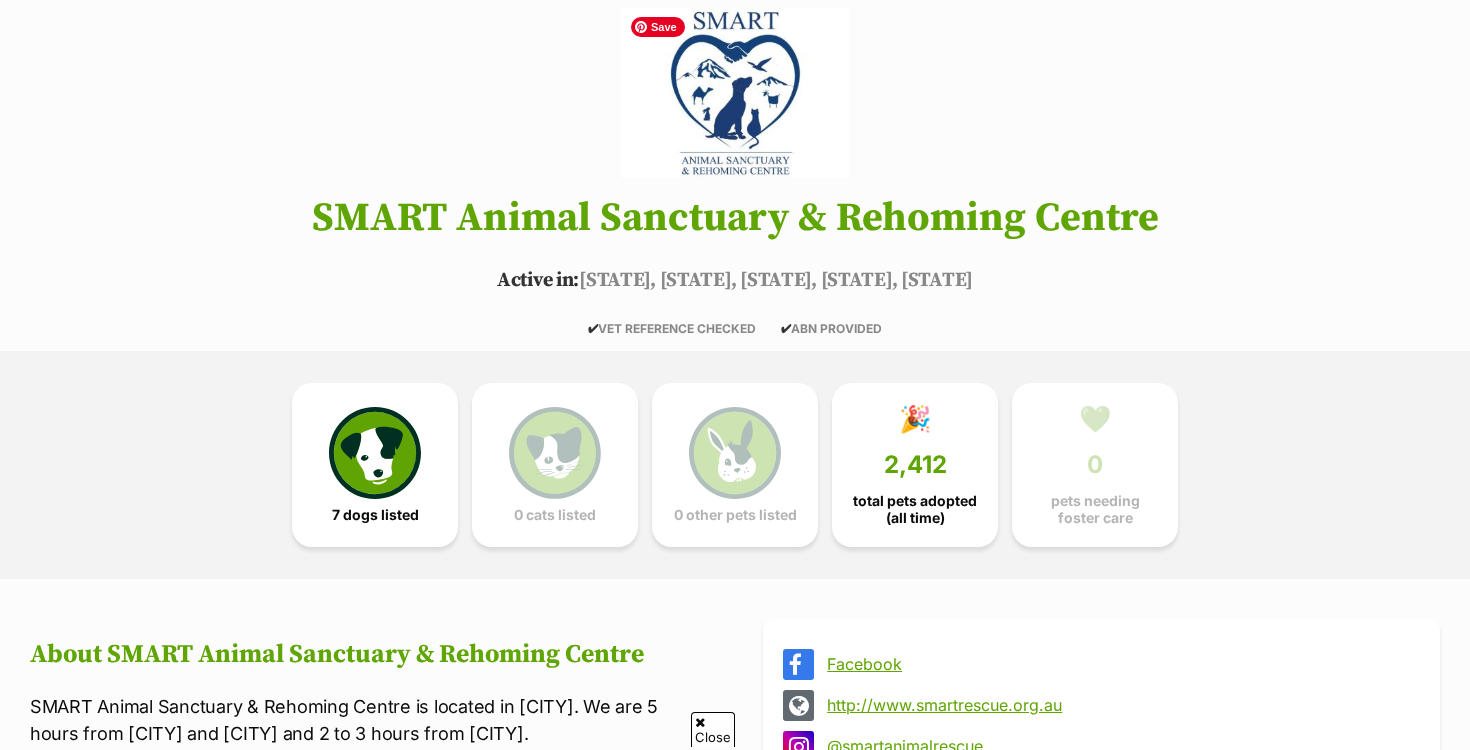 scroll, scrollTop: 271, scrollLeft: 0, axis: vertical 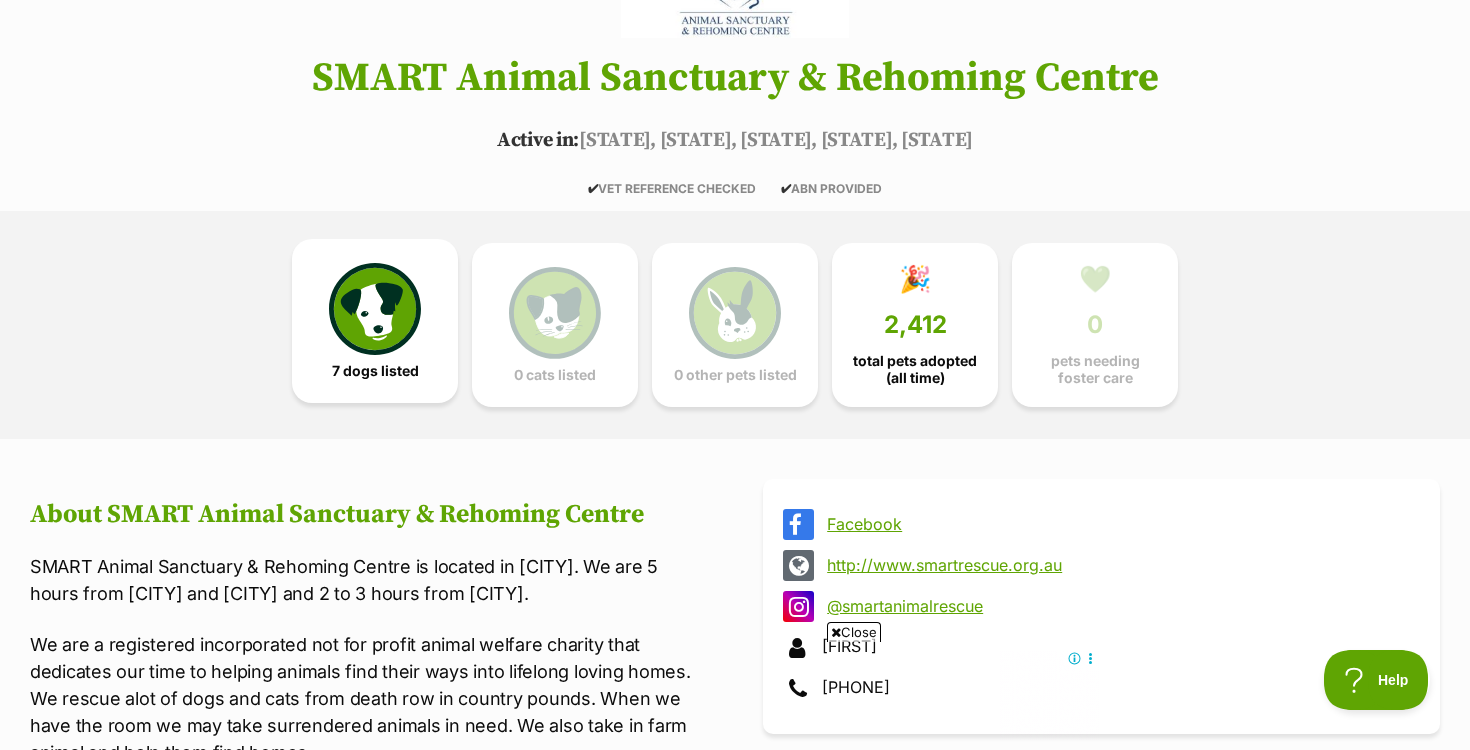 click at bounding box center (375, 309) 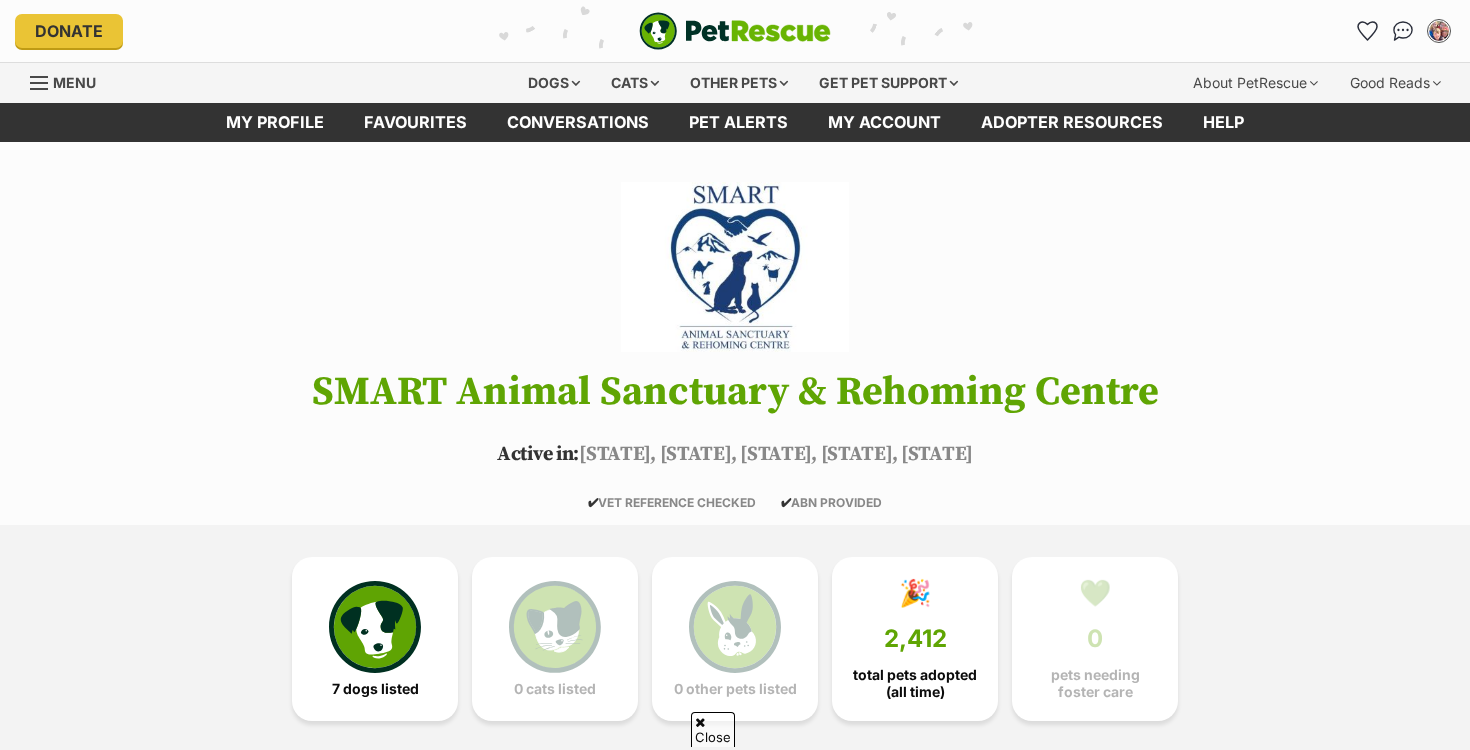 scroll, scrollTop: 1797, scrollLeft: 0, axis: vertical 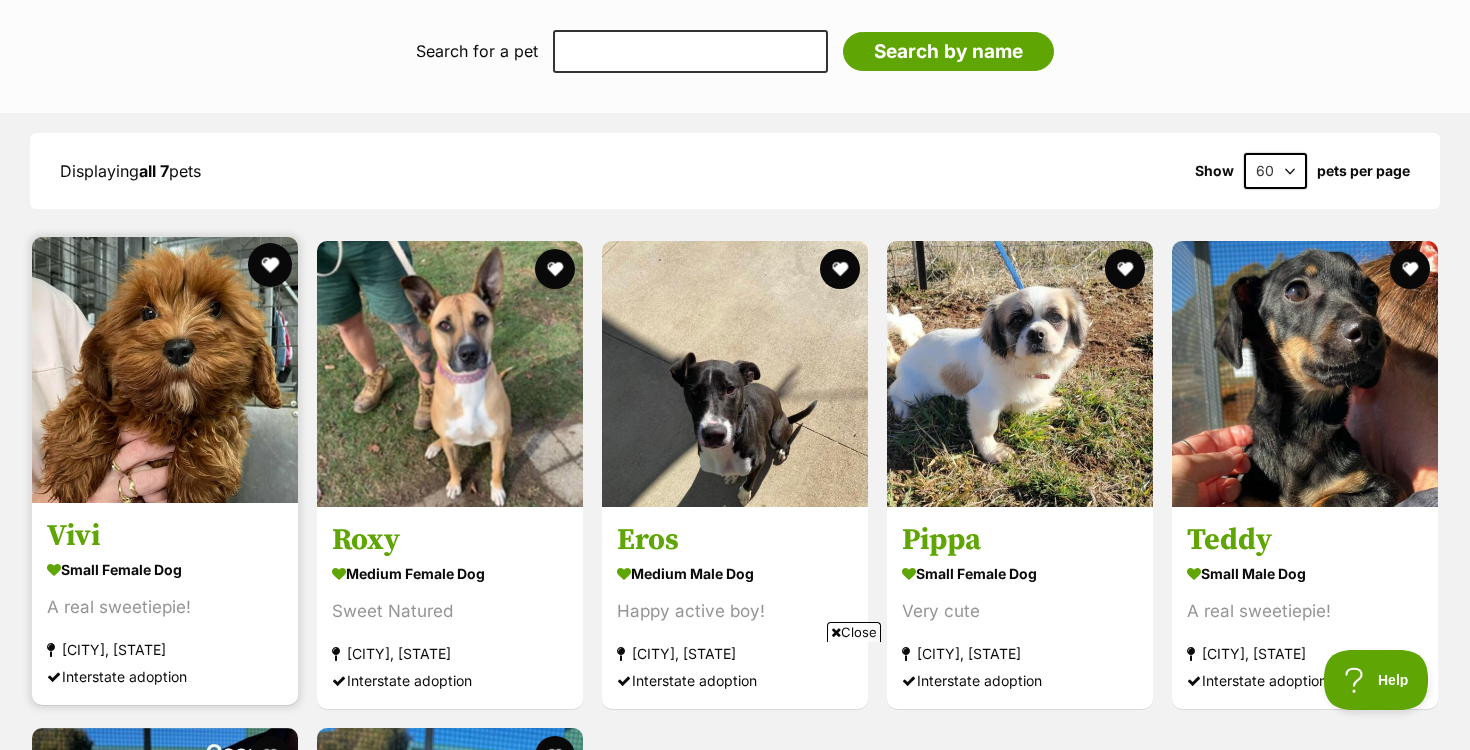 click at bounding box center (270, 265) 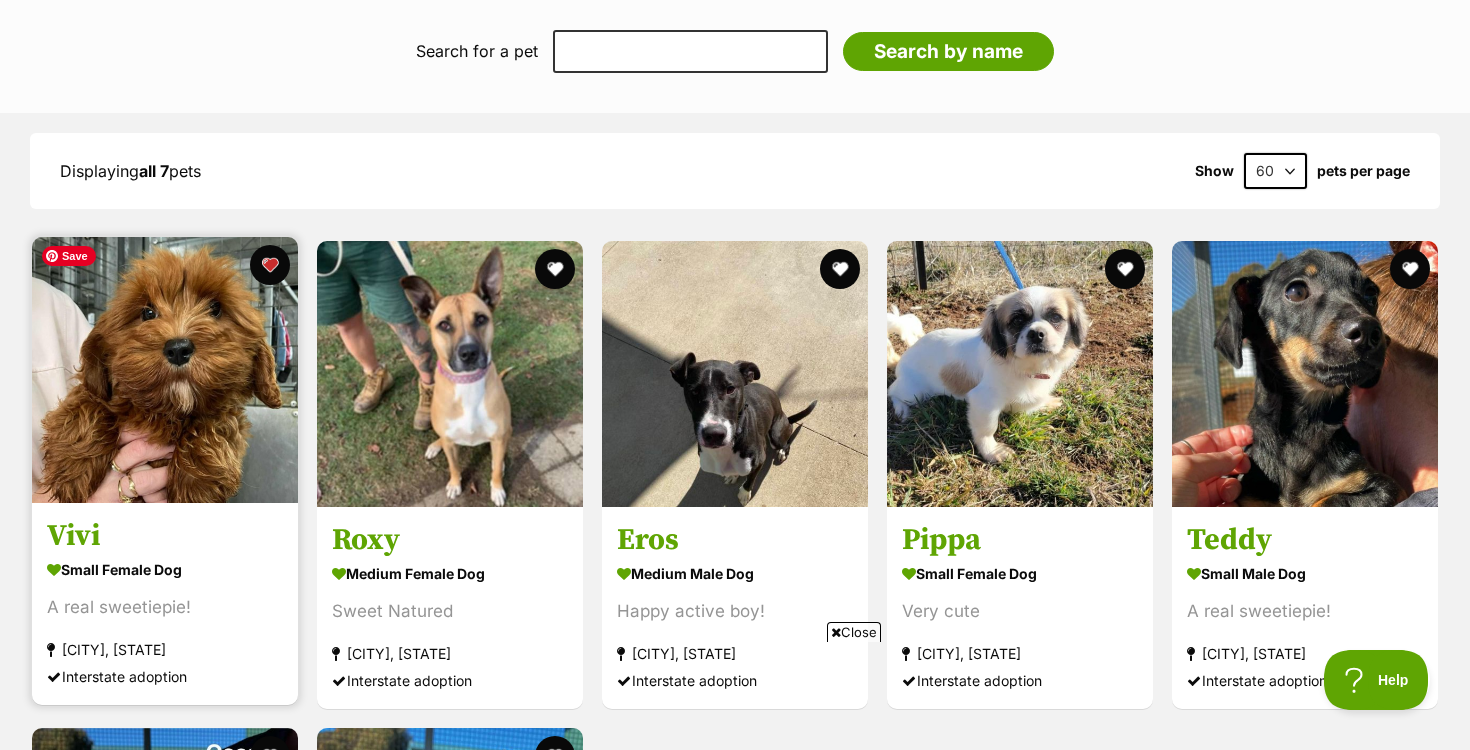 click at bounding box center (165, 370) 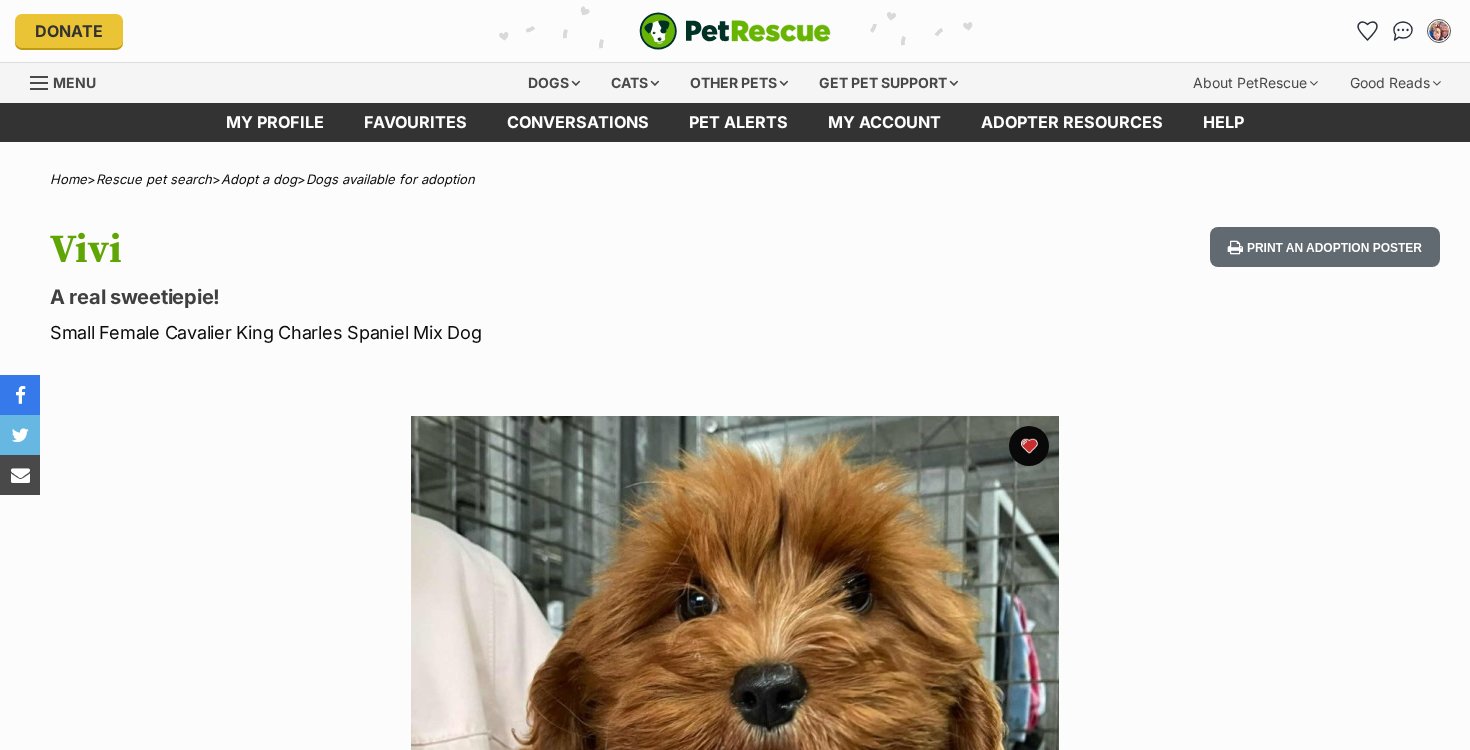 scroll, scrollTop: 78, scrollLeft: 0, axis: vertical 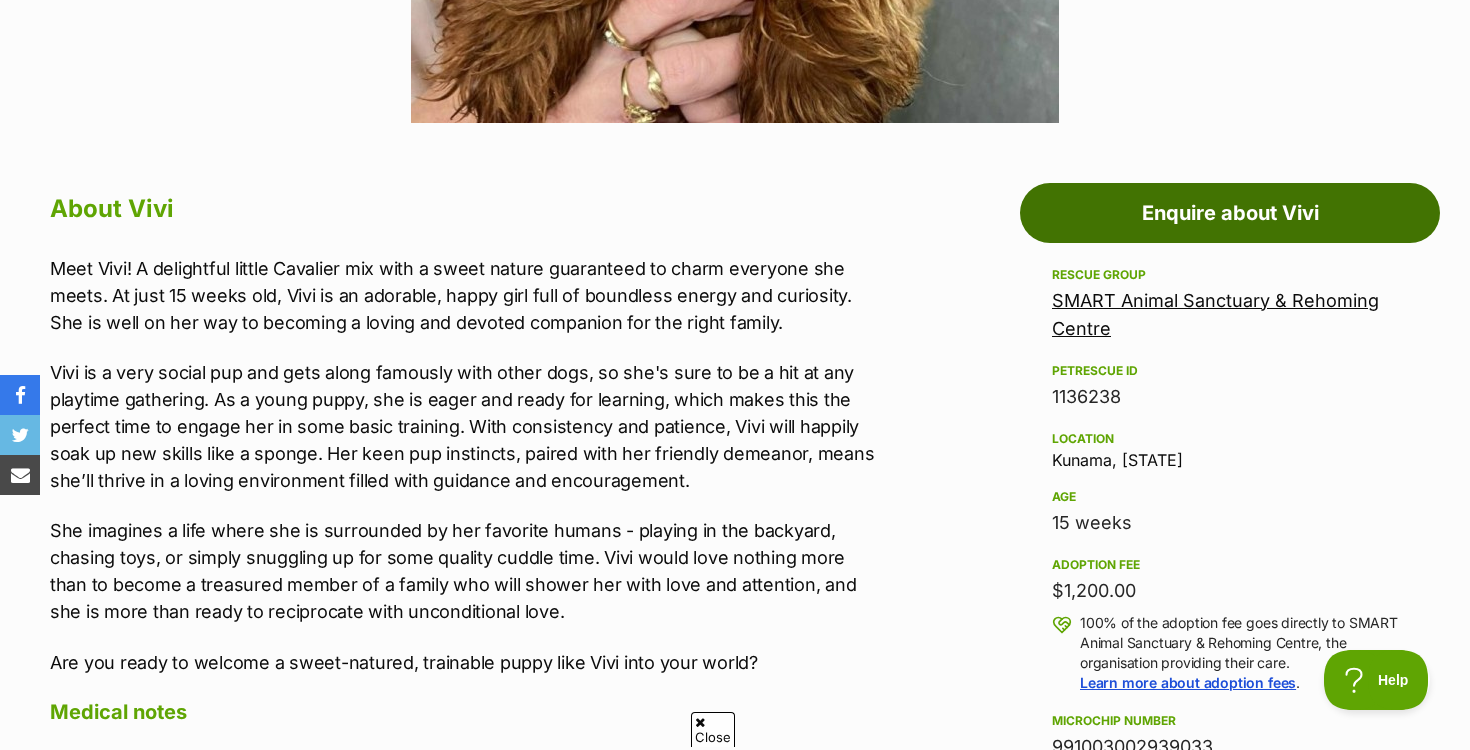 click on "Enquire about Vivi" at bounding box center [1230, 213] 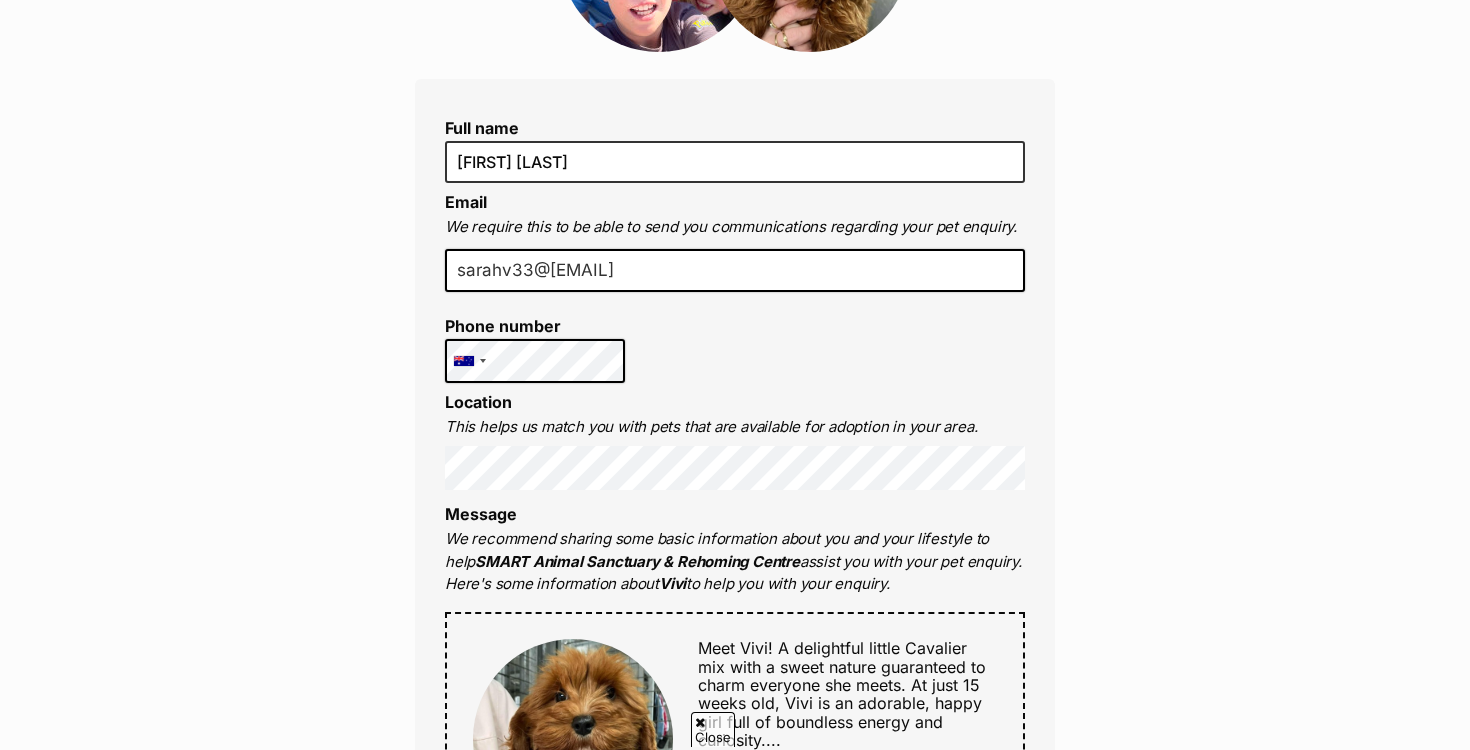 scroll, scrollTop: 456, scrollLeft: 0, axis: vertical 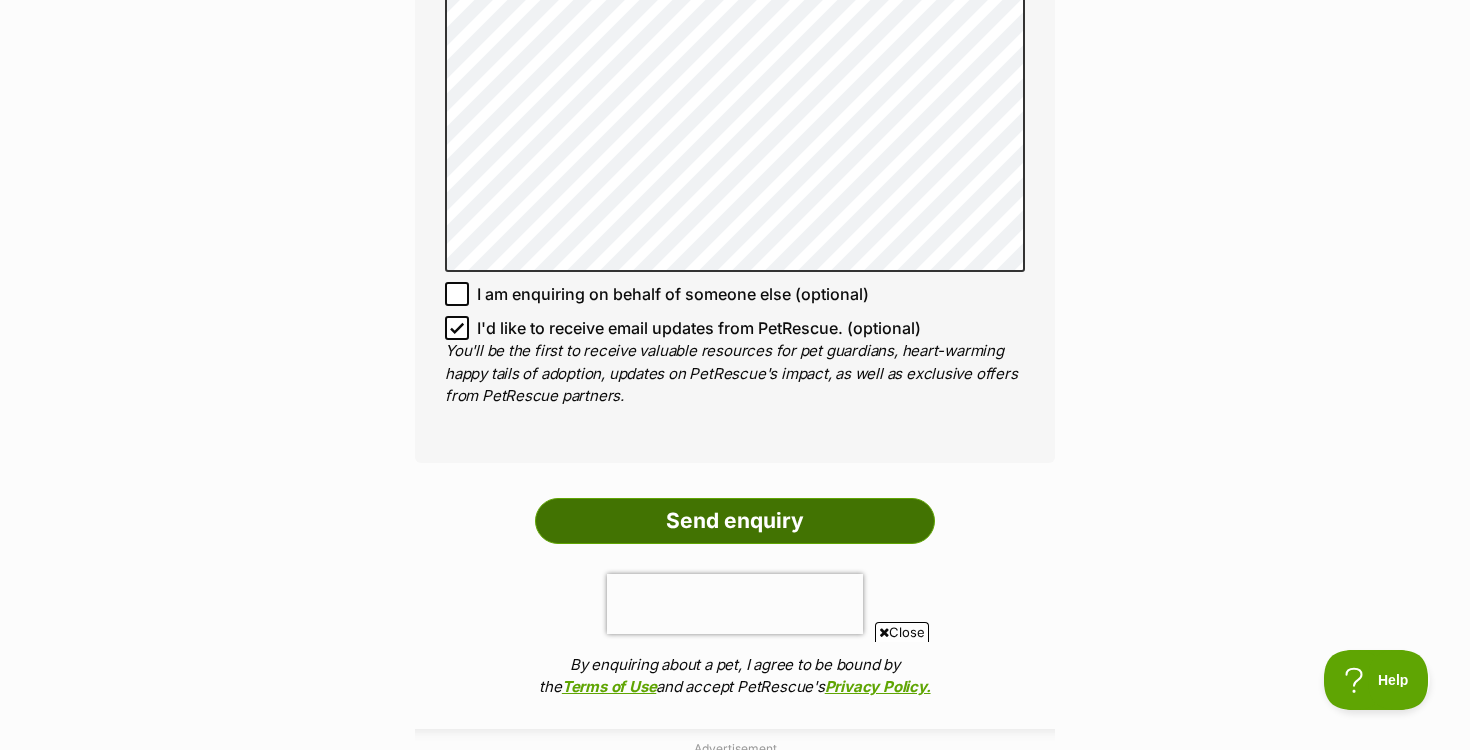 click on "Send enquiry" at bounding box center [735, 521] 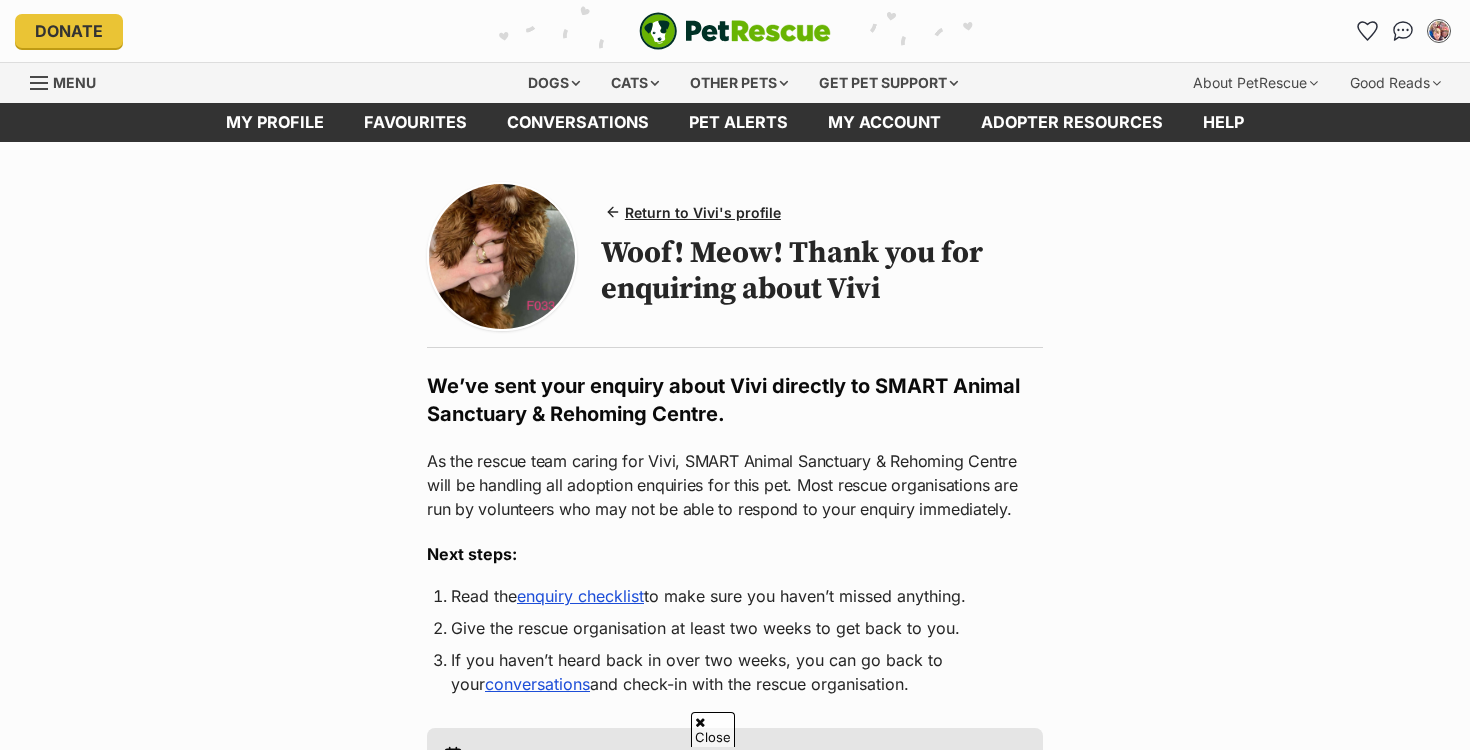 scroll, scrollTop: 116, scrollLeft: 0, axis: vertical 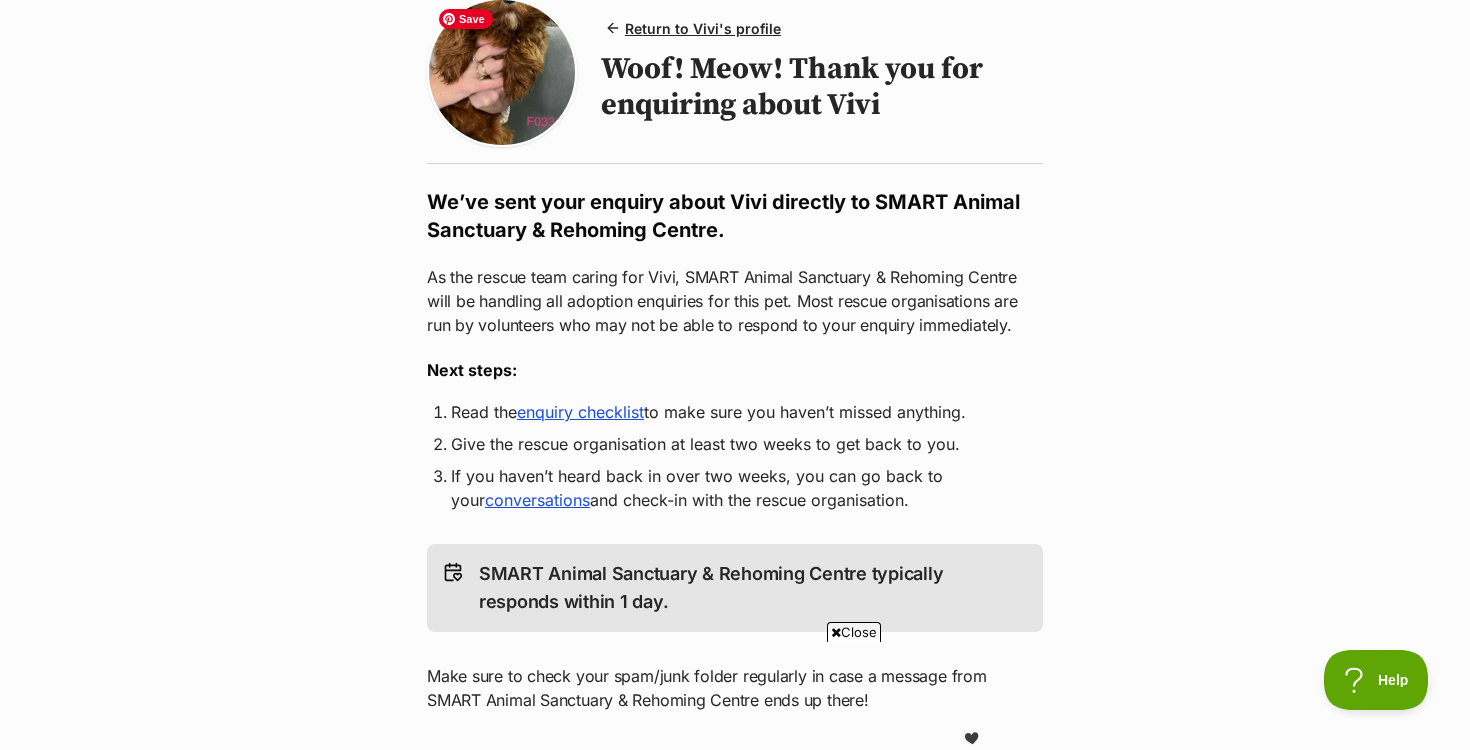 click at bounding box center [502, 73] 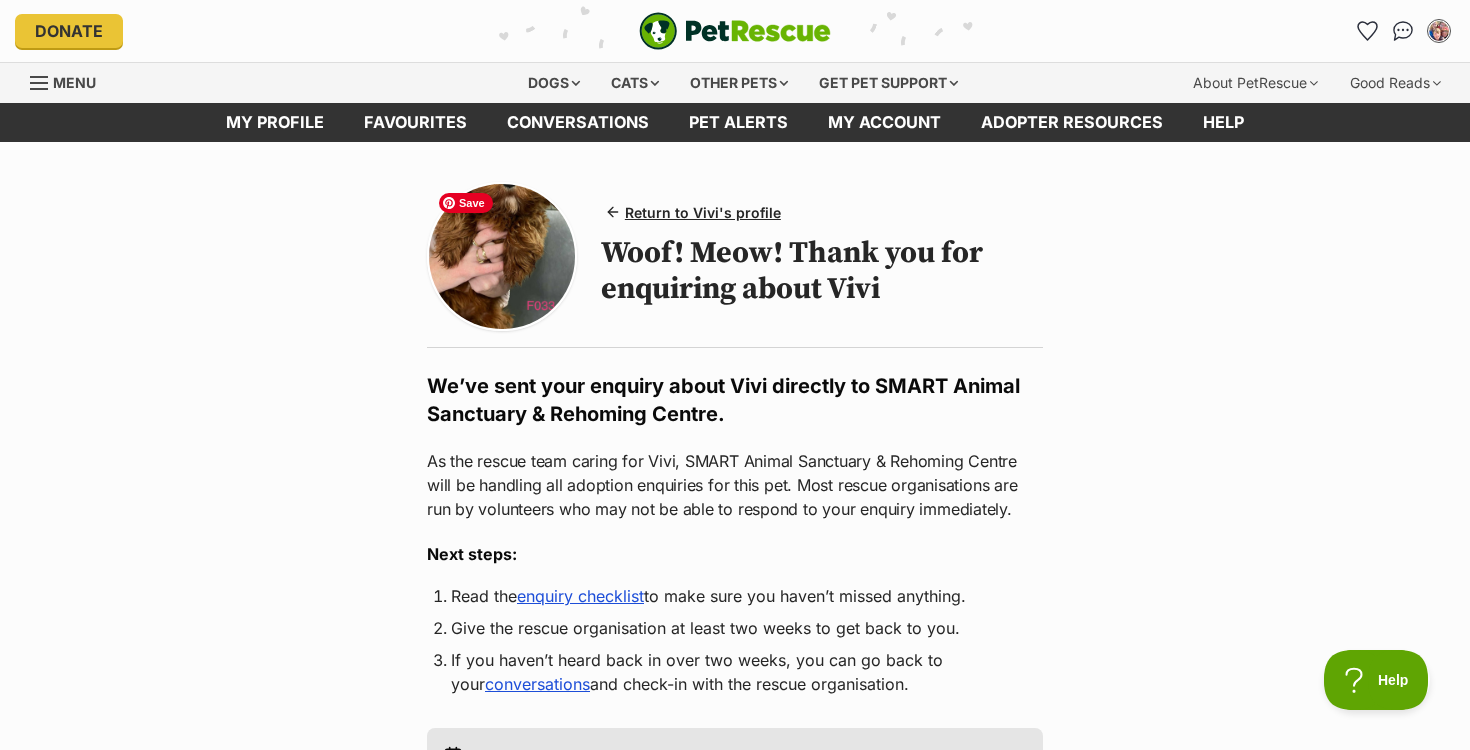 scroll, scrollTop: 0, scrollLeft: 0, axis: both 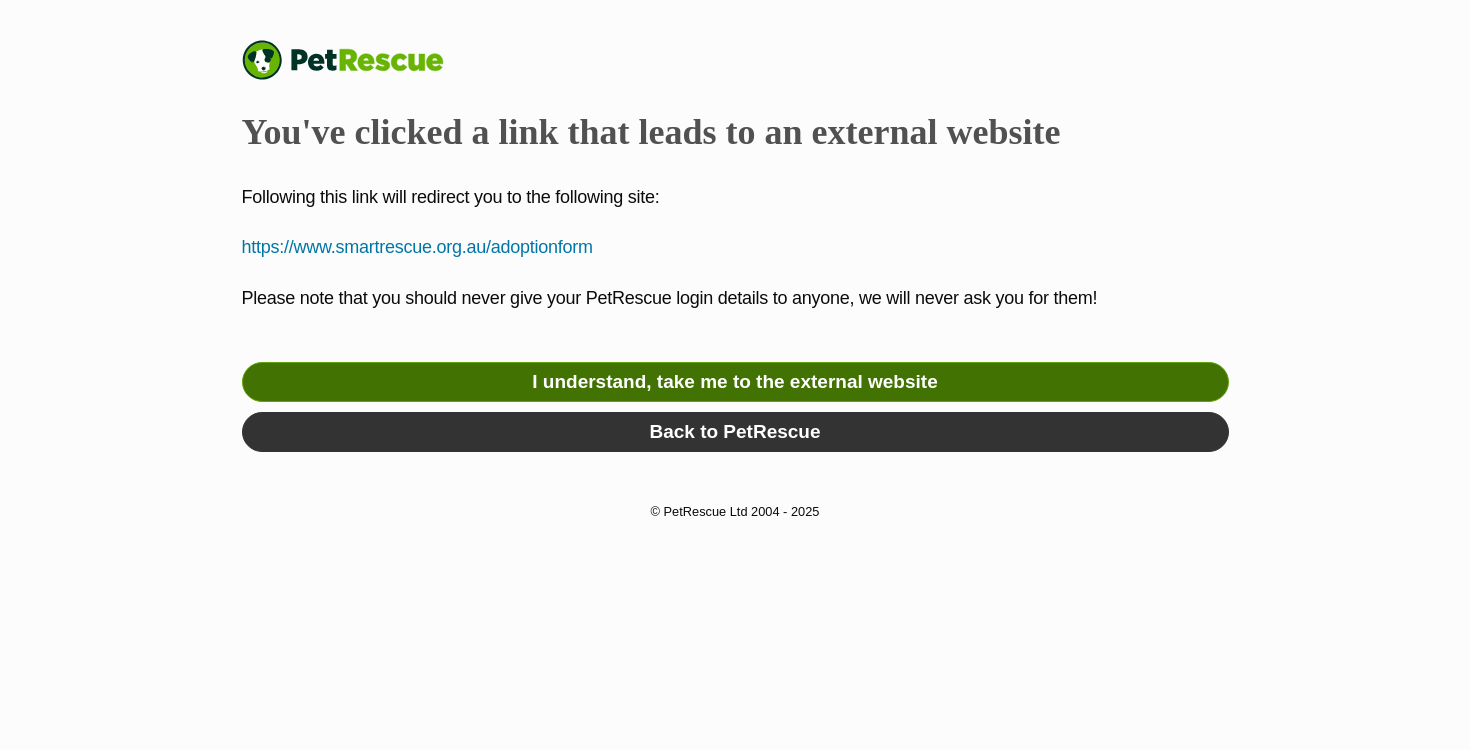 click on "I understand, take me to the external website" at bounding box center [735, 382] 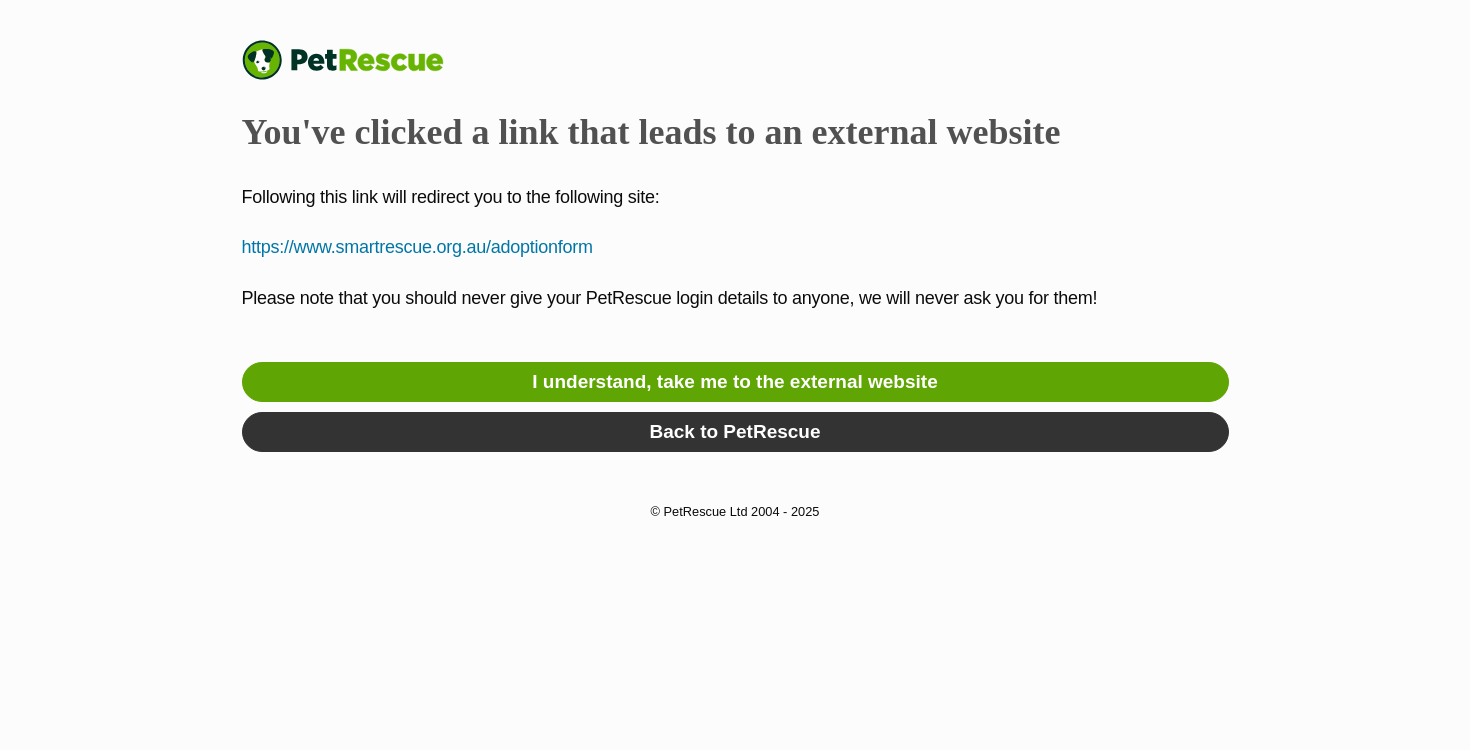 scroll, scrollTop: 0, scrollLeft: 0, axis: both 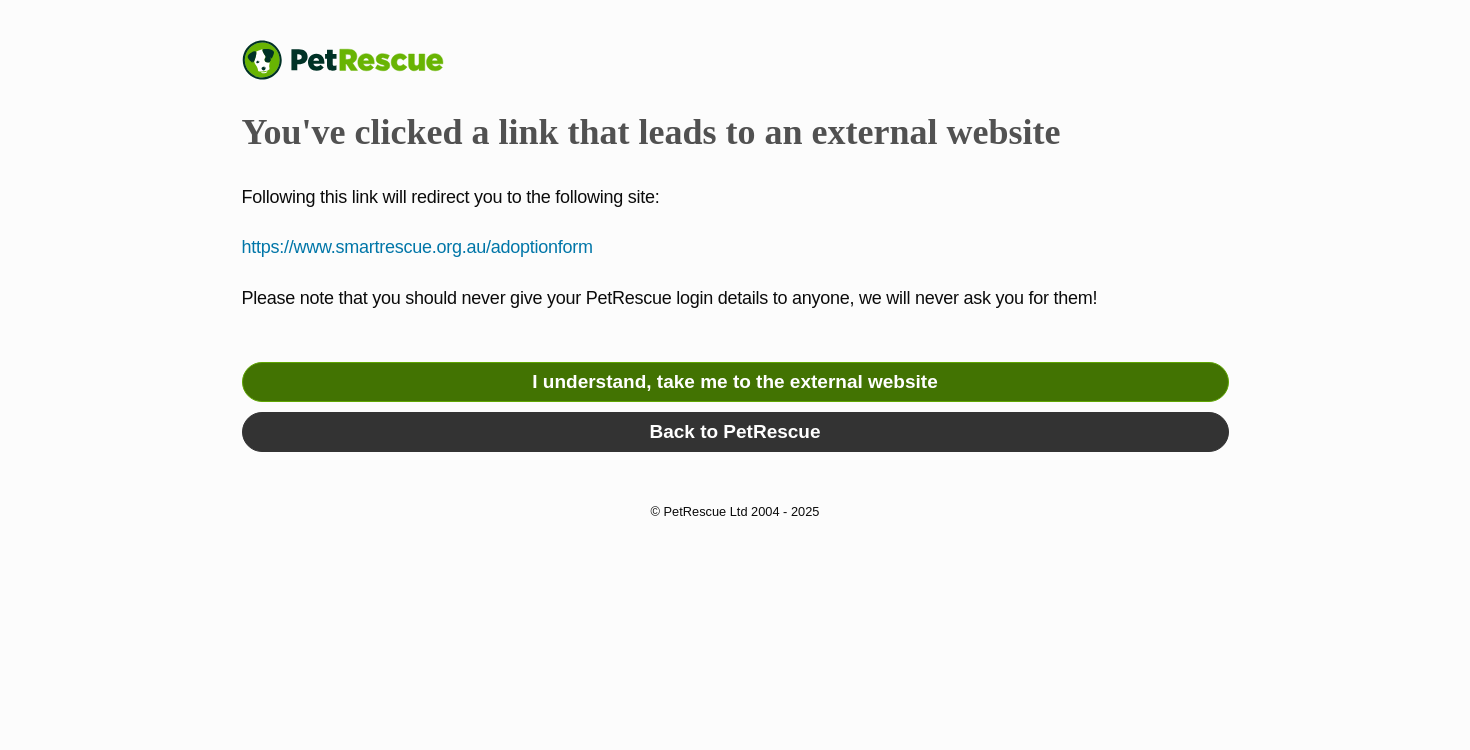 click on "I understand, take me to the external website" at bounding box center (735, 382) 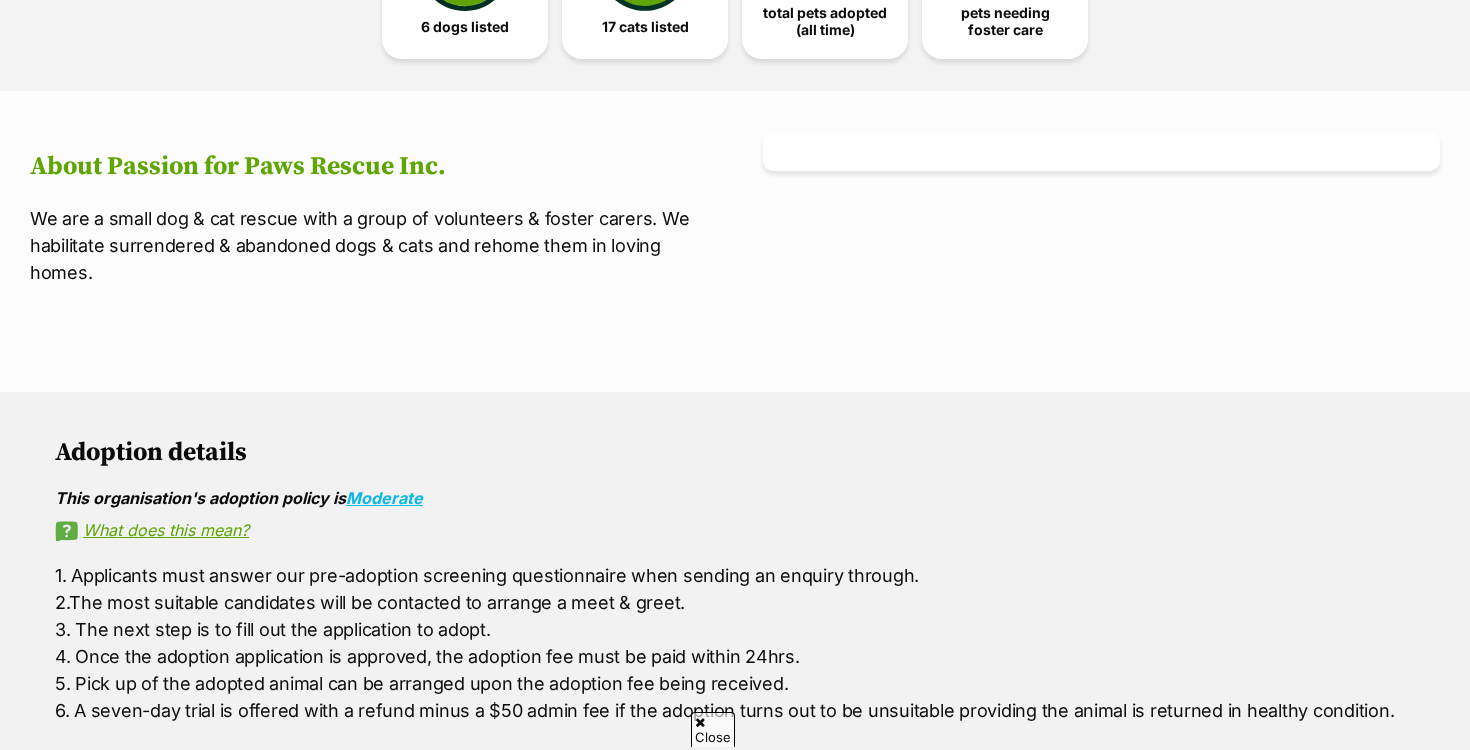 scroll, scrollTop: 662, scrollLeft: 0, axis: vertical 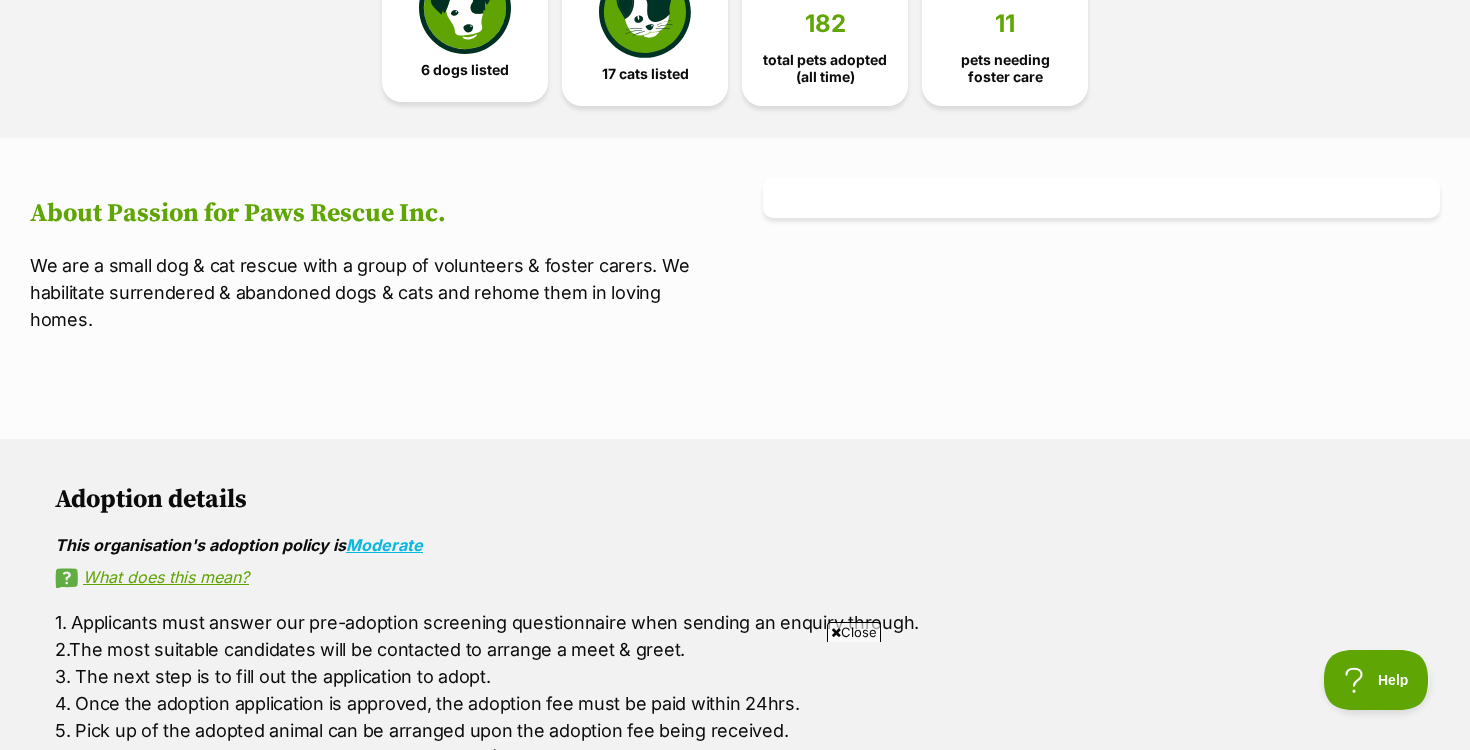 click on "6 dogs listed" at bounding box center [465, 20] 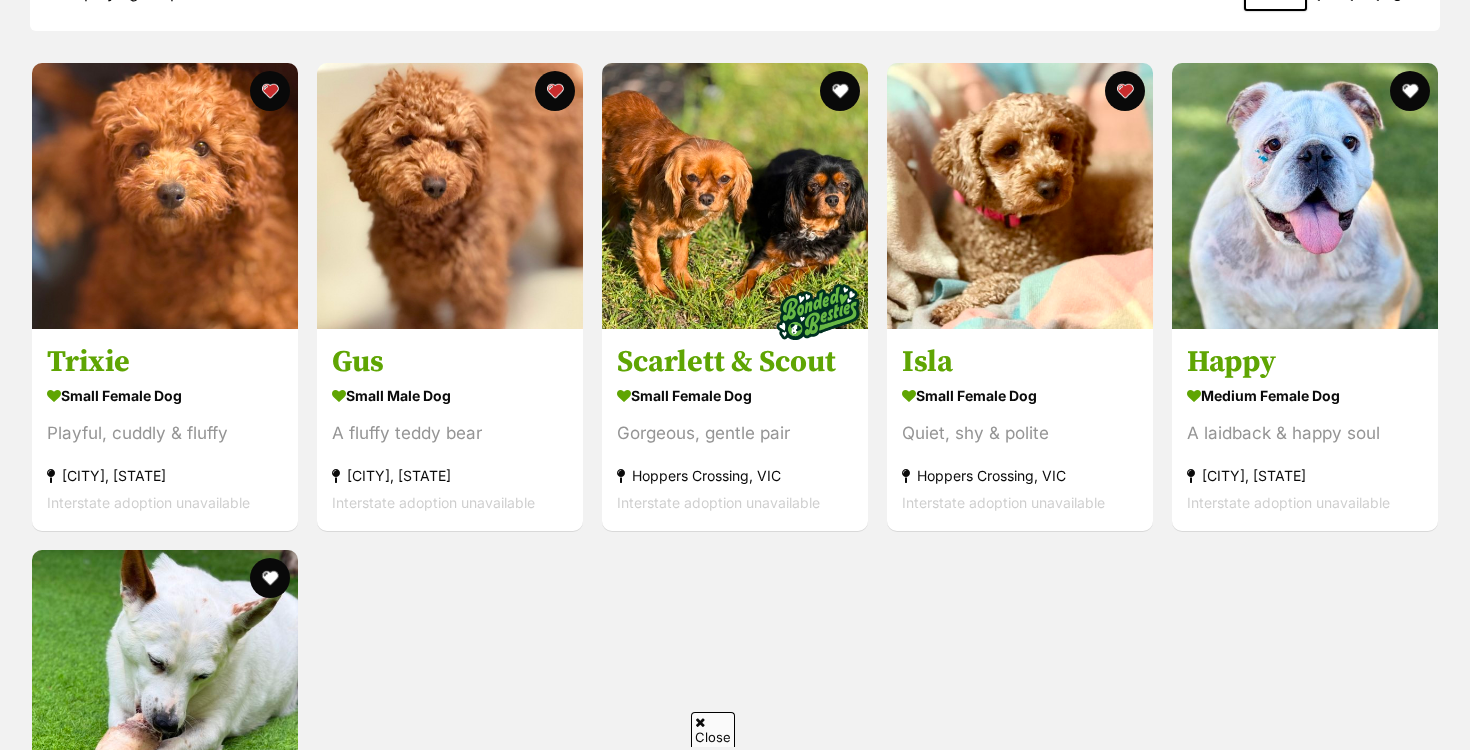 scroll, scrollTop: 1796, scrollLeft: 0, axis: vertical 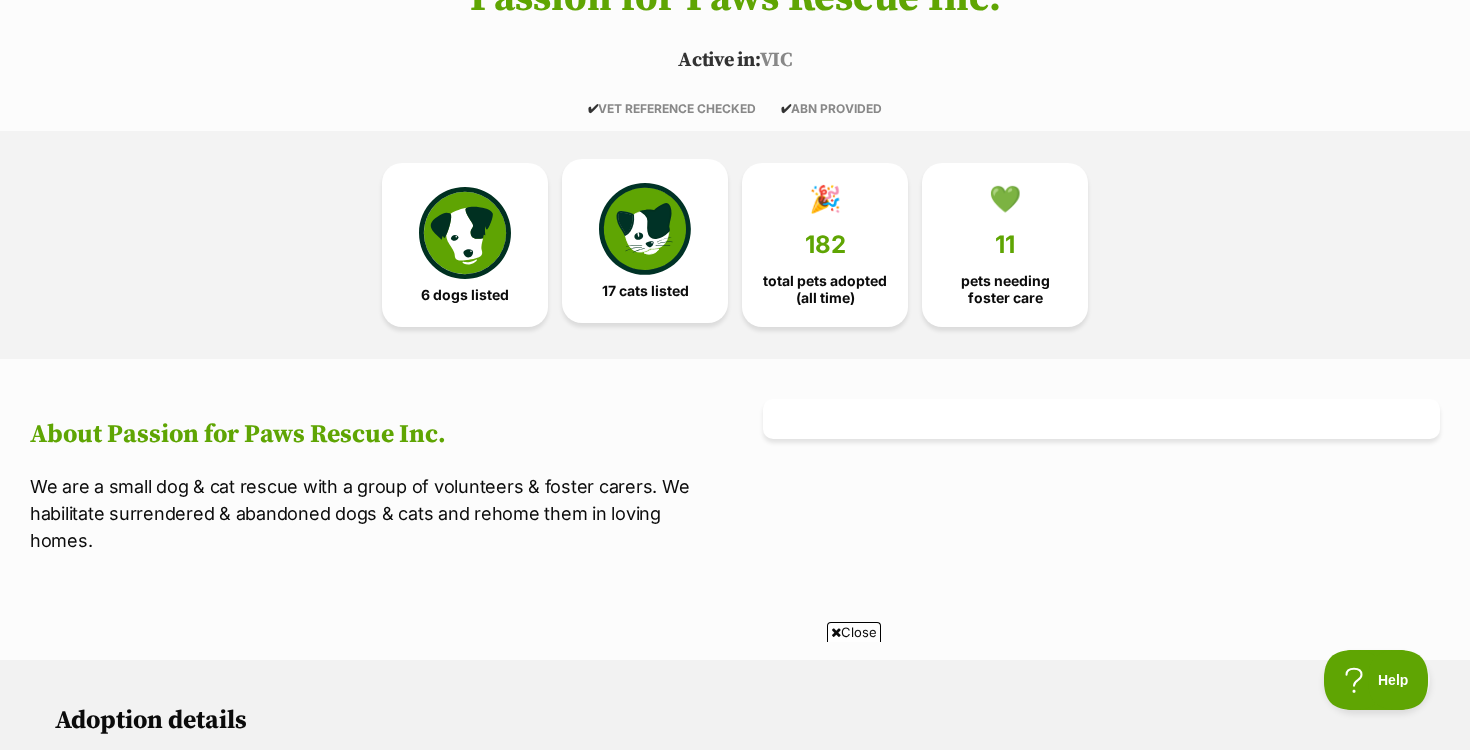 click at bounding box center (645, 229) 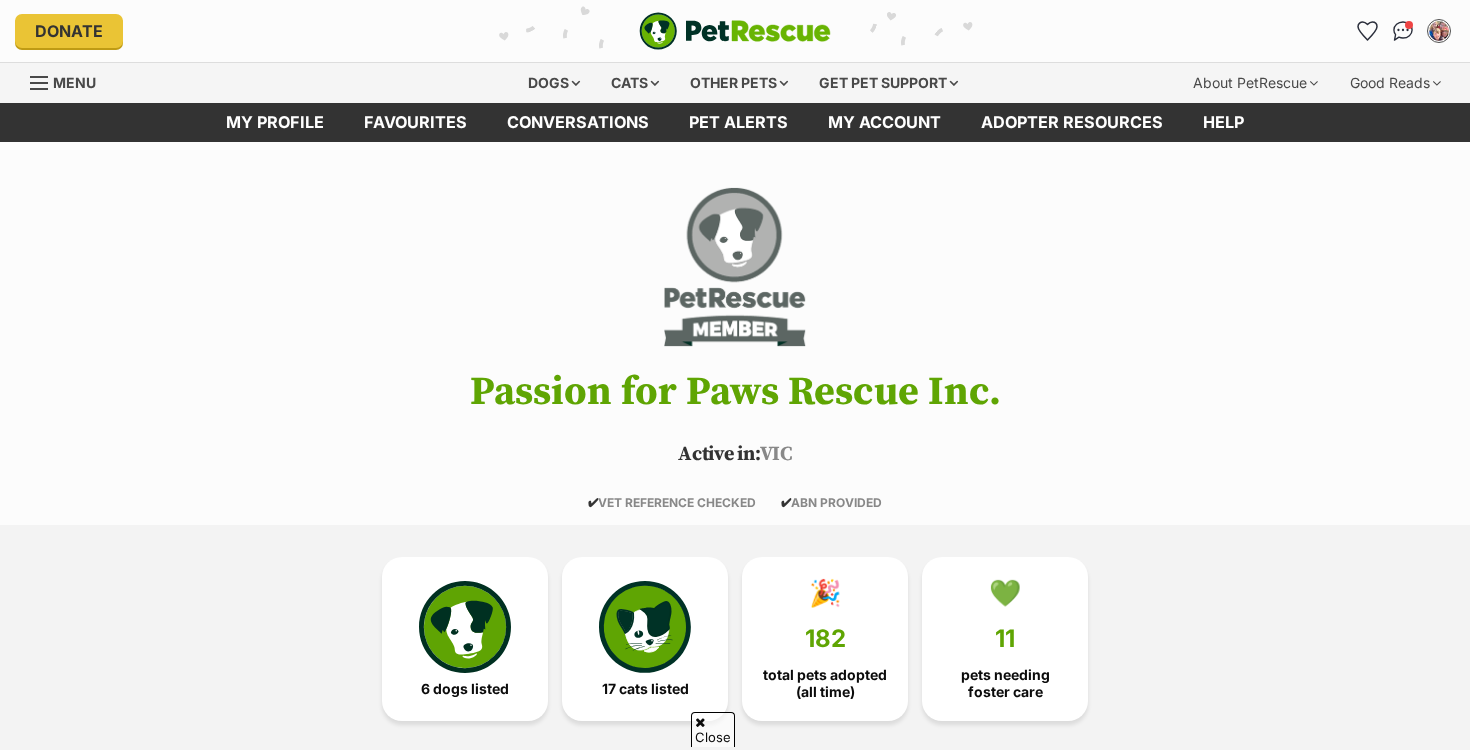 scroll, scrollTop: 1851, scrollLeft: 0, axis: vertical 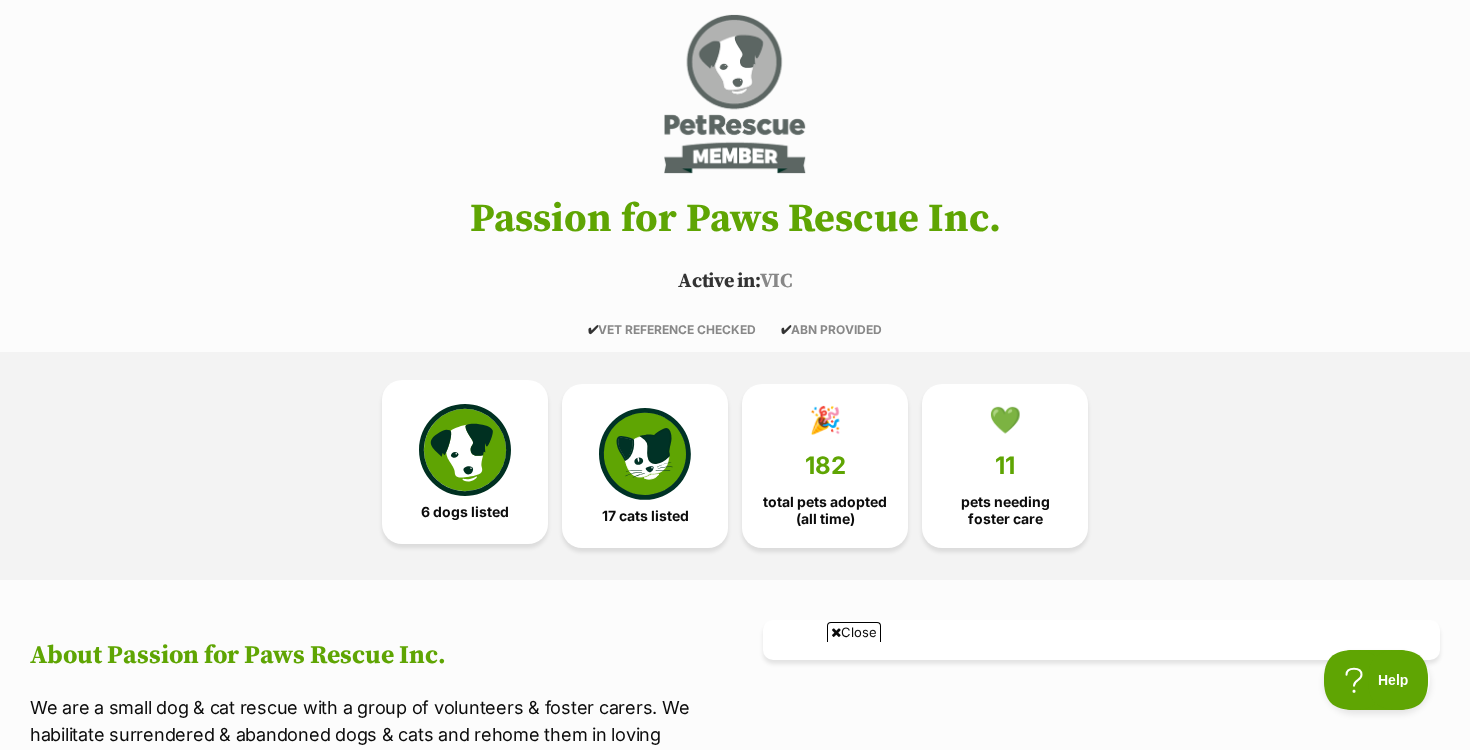 click at bounding box center [465, 450] 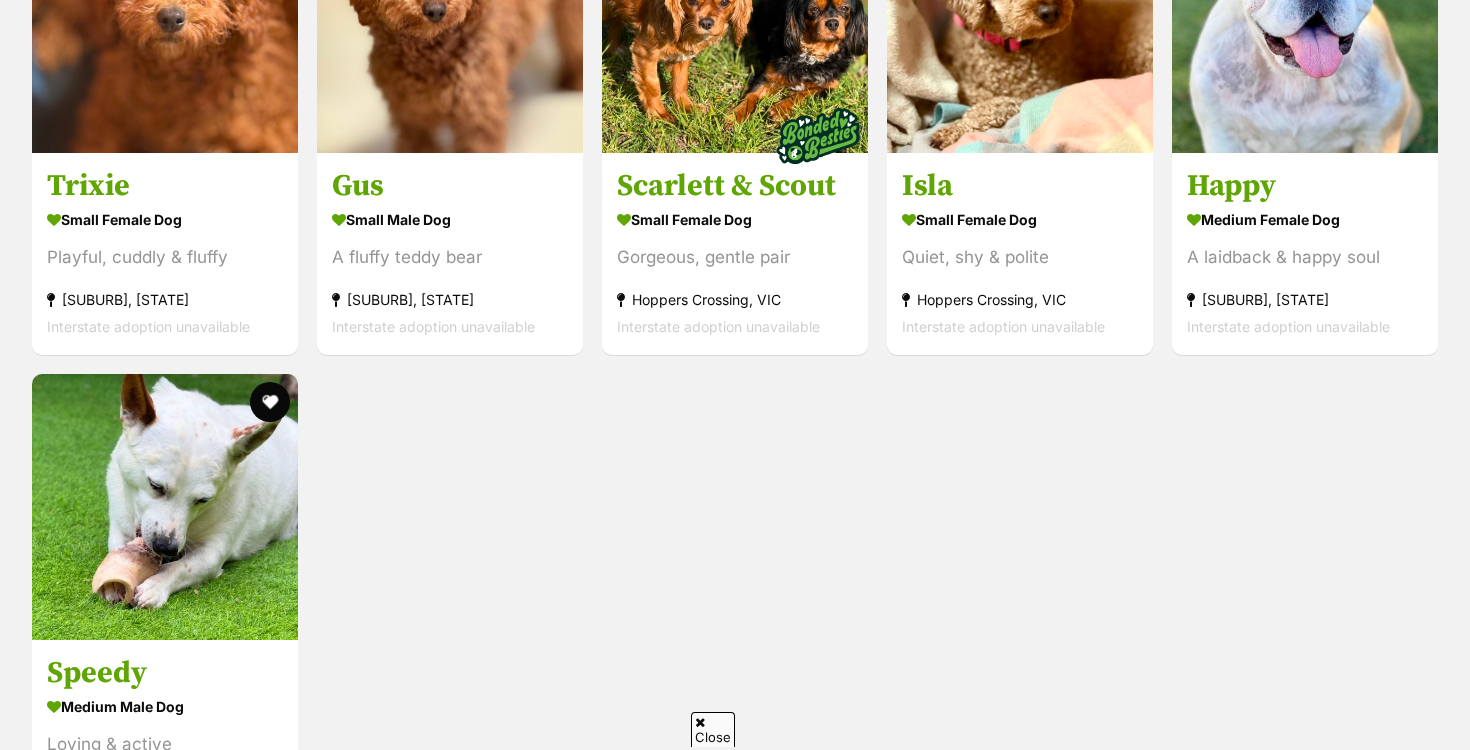 scroll, scrollTop: 1971, scrollLeft: 0, axis: vertical 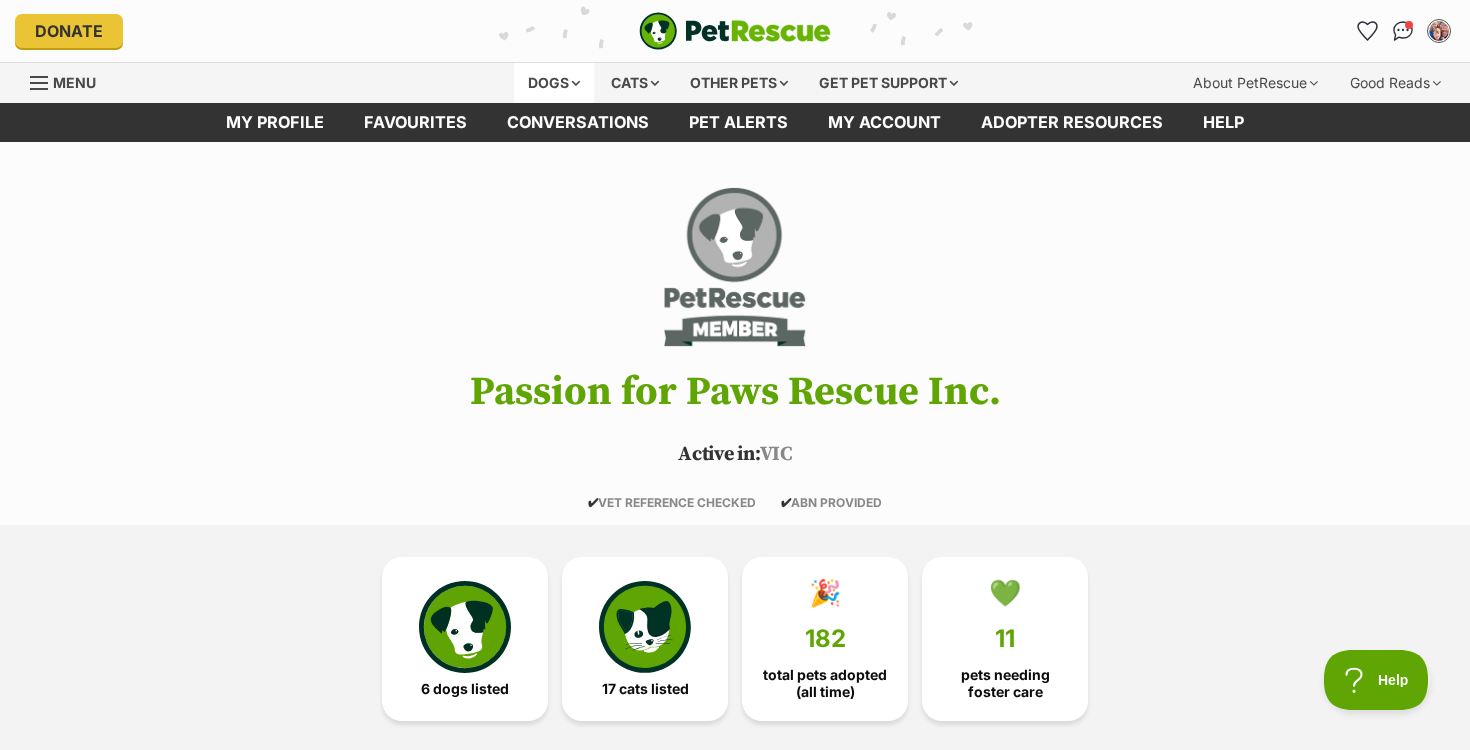 click on "Dogs" at bounding box center (554, 83) 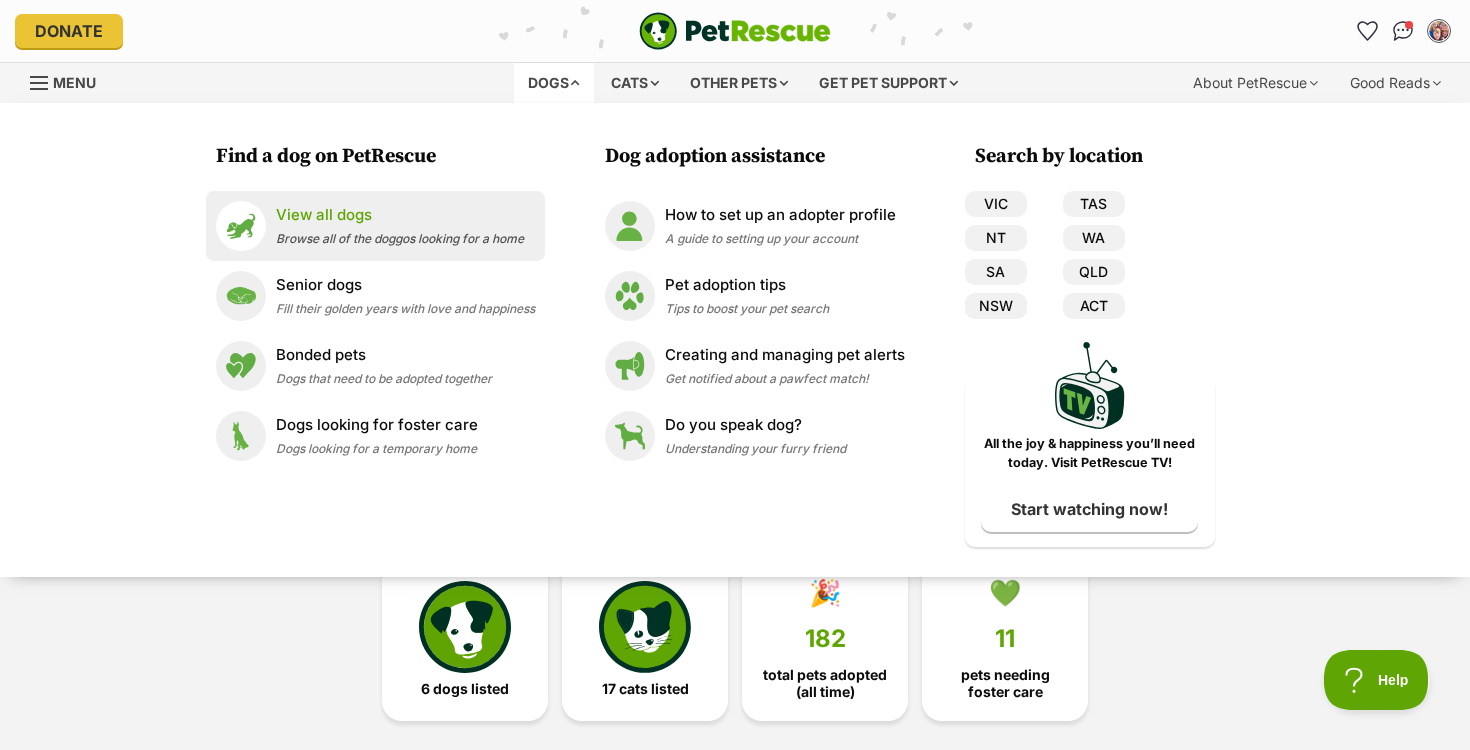 click on "View all dogs" at bounding box center (400, 215) 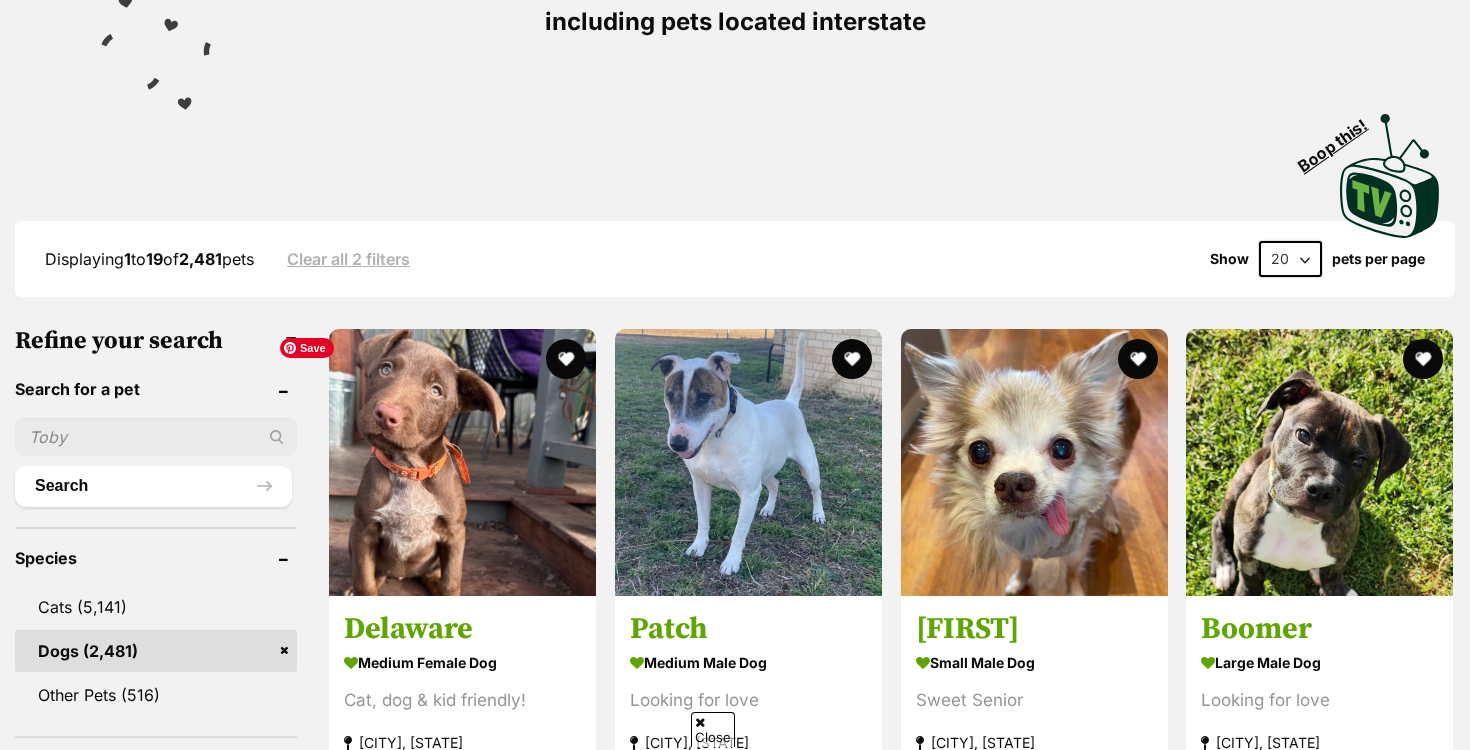 click at bounding box center [156, 437] 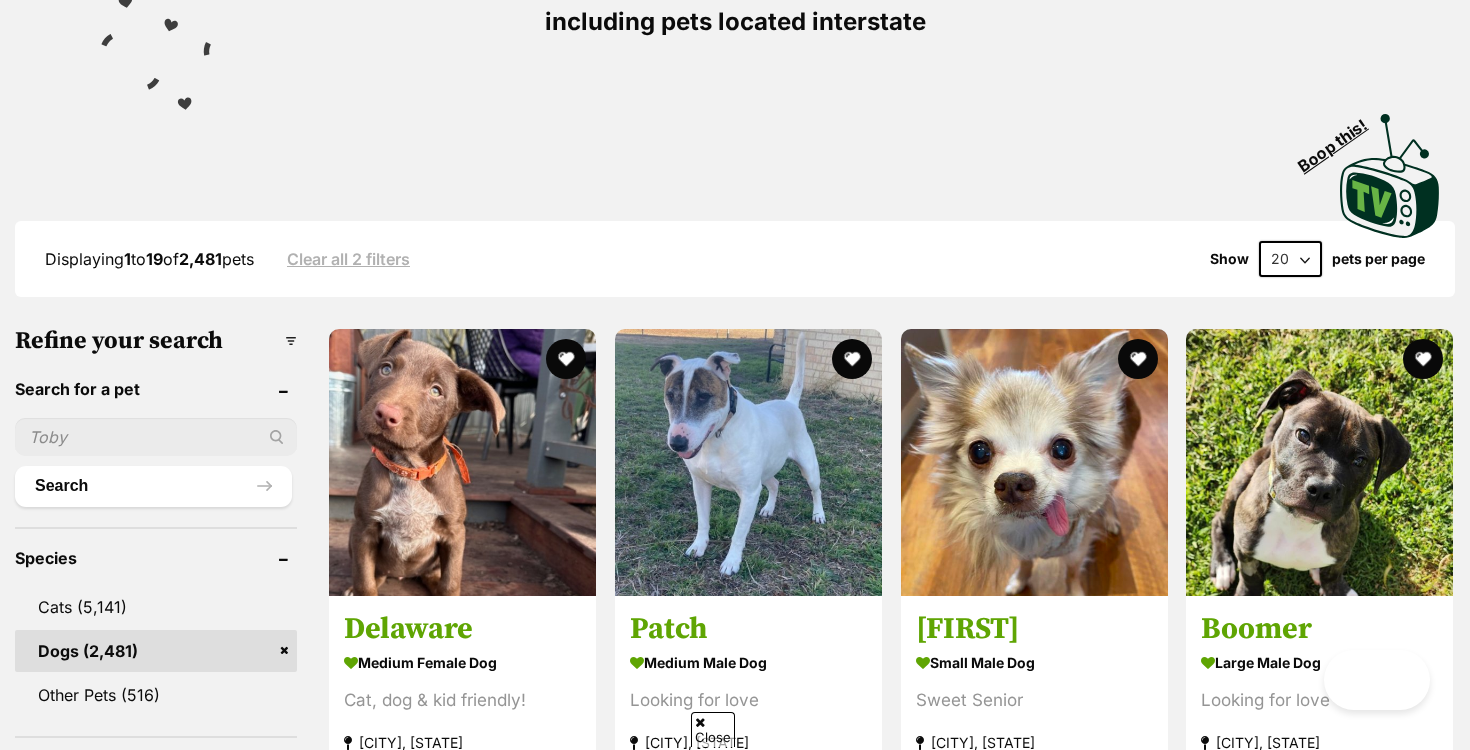 scroll, scrollTop: 0, scrollLeft: 0, axis: both 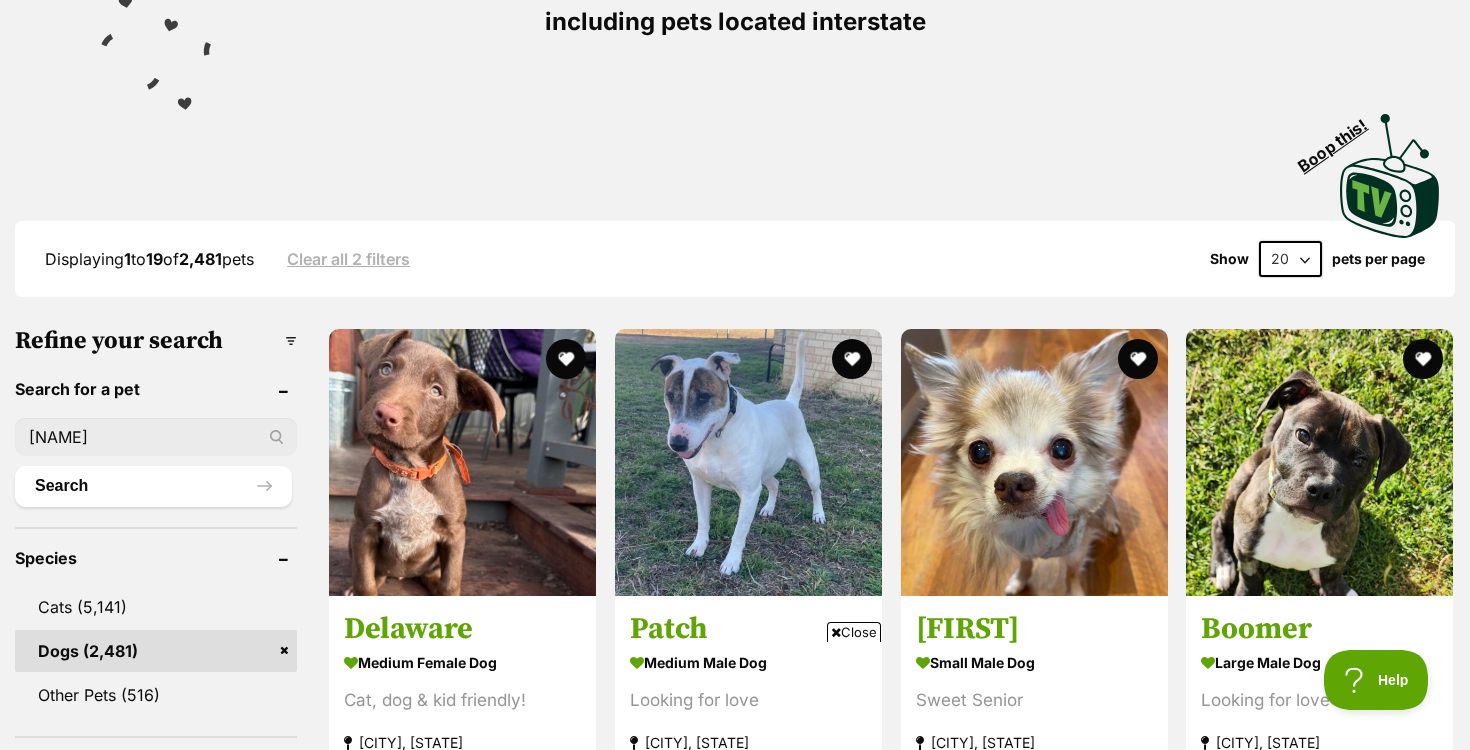 type on "[NAME]" 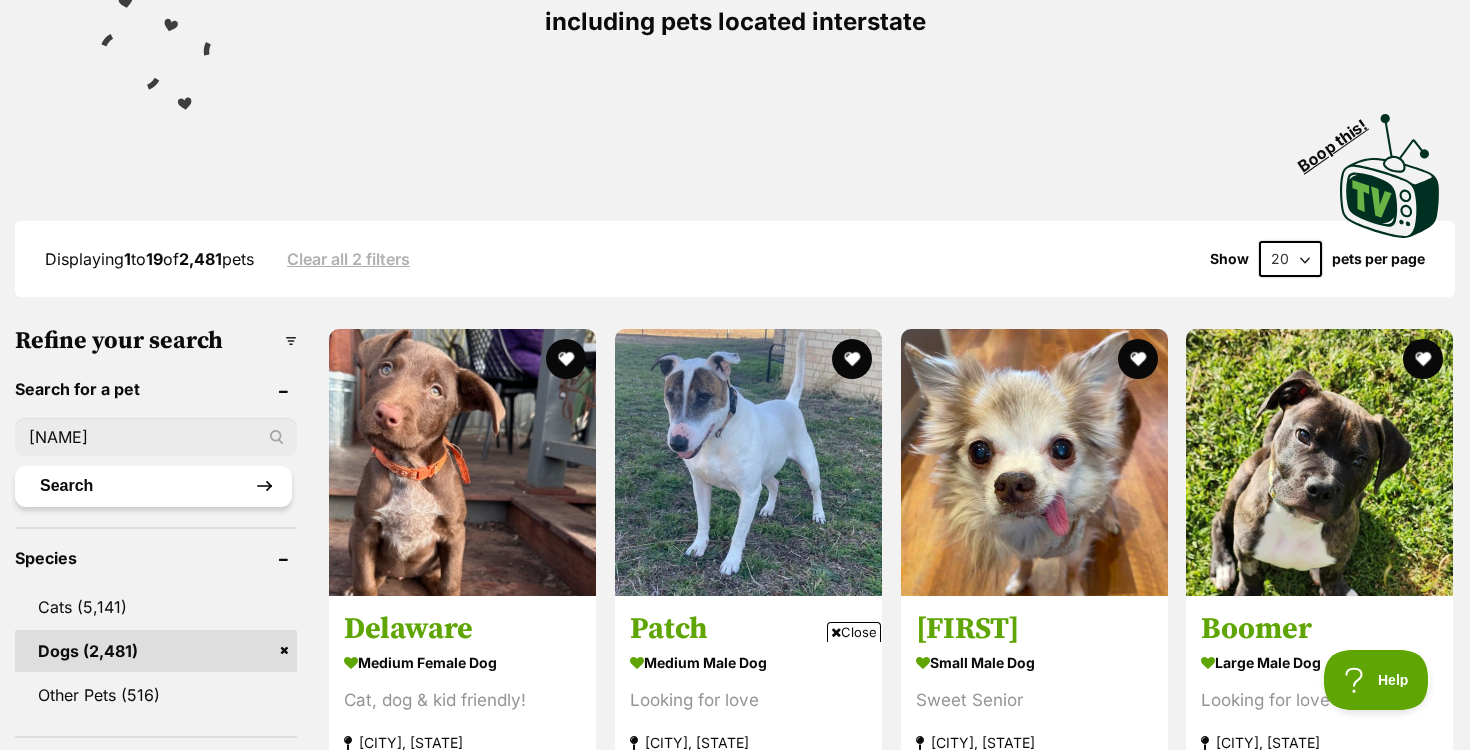 click on "Search" at bounding box center (153, 486) 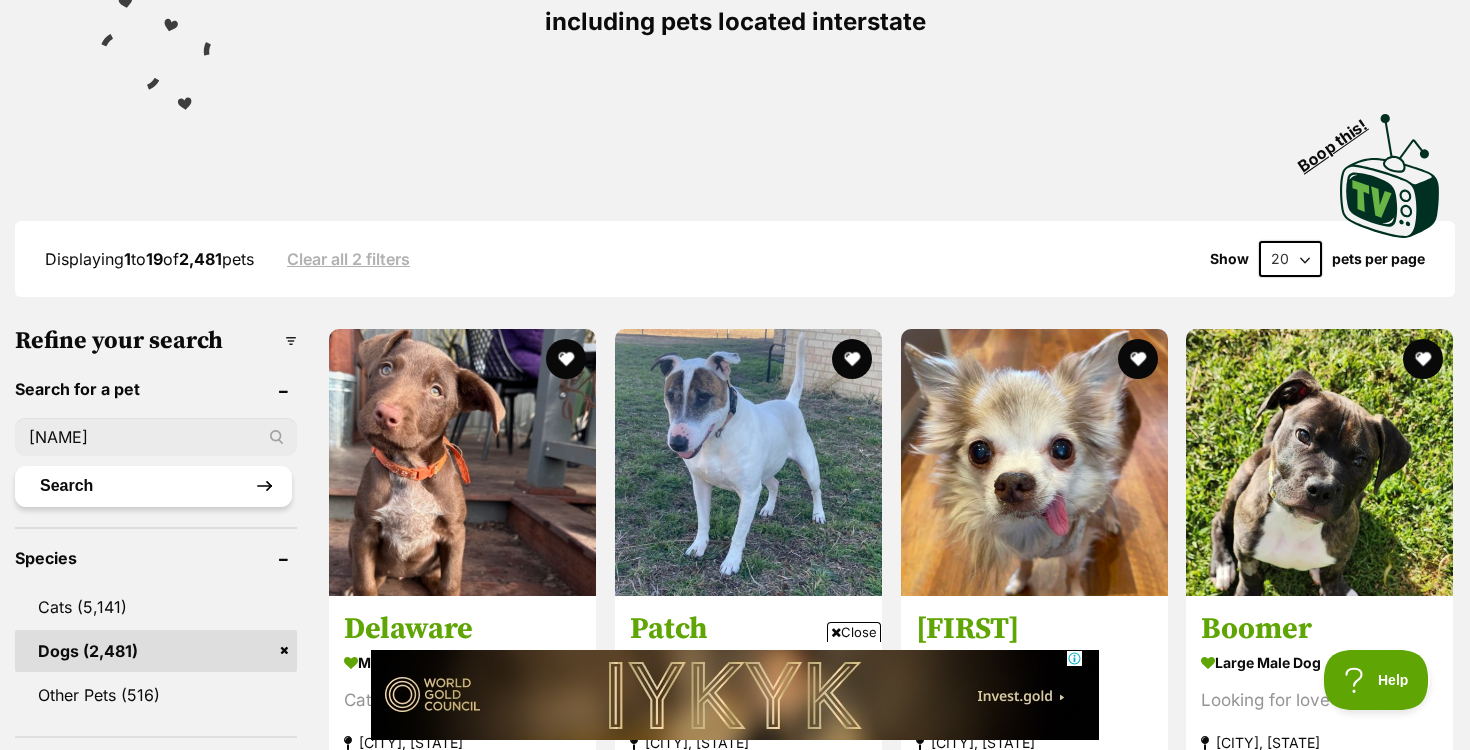 scroll, scrollTop: 0, scrollLeft: 0, axis: both 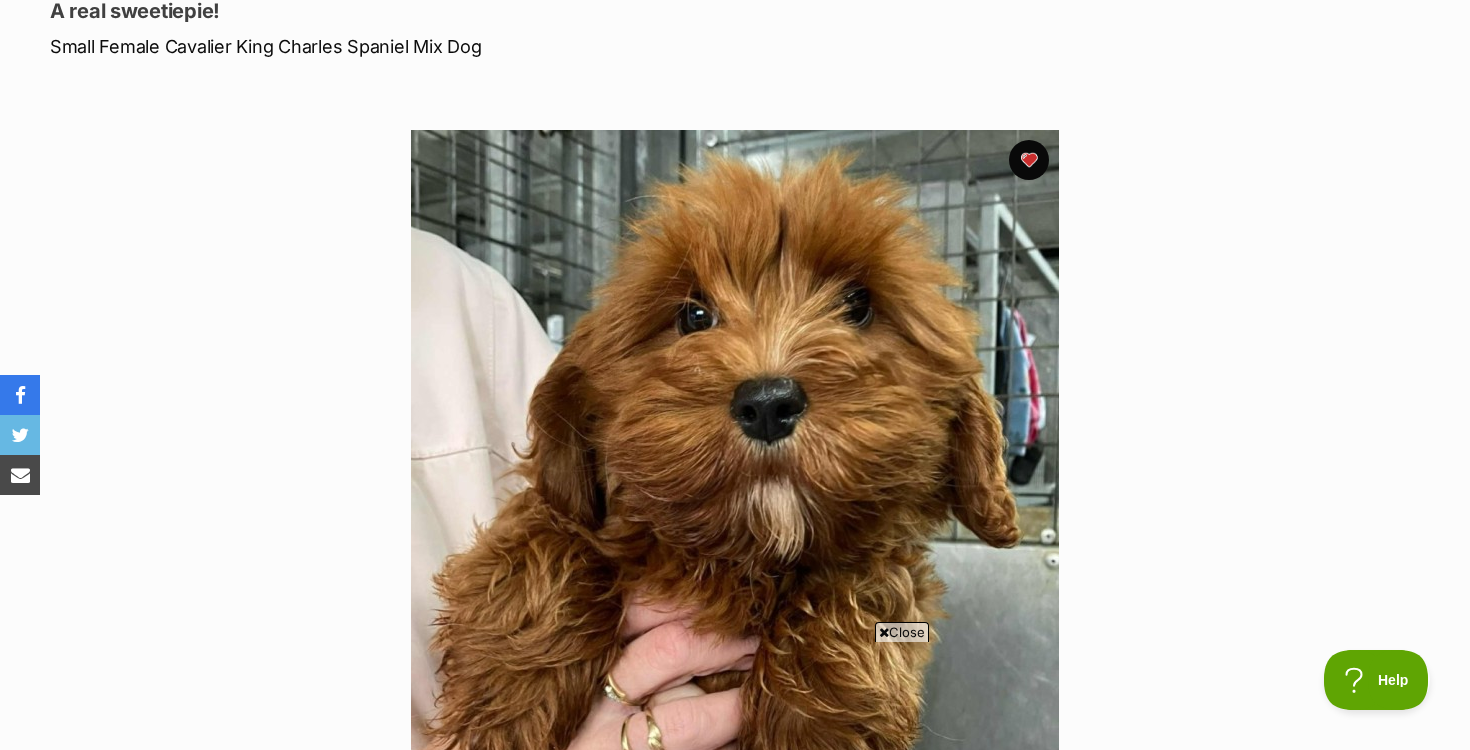 click at bounding box center (884, 632) 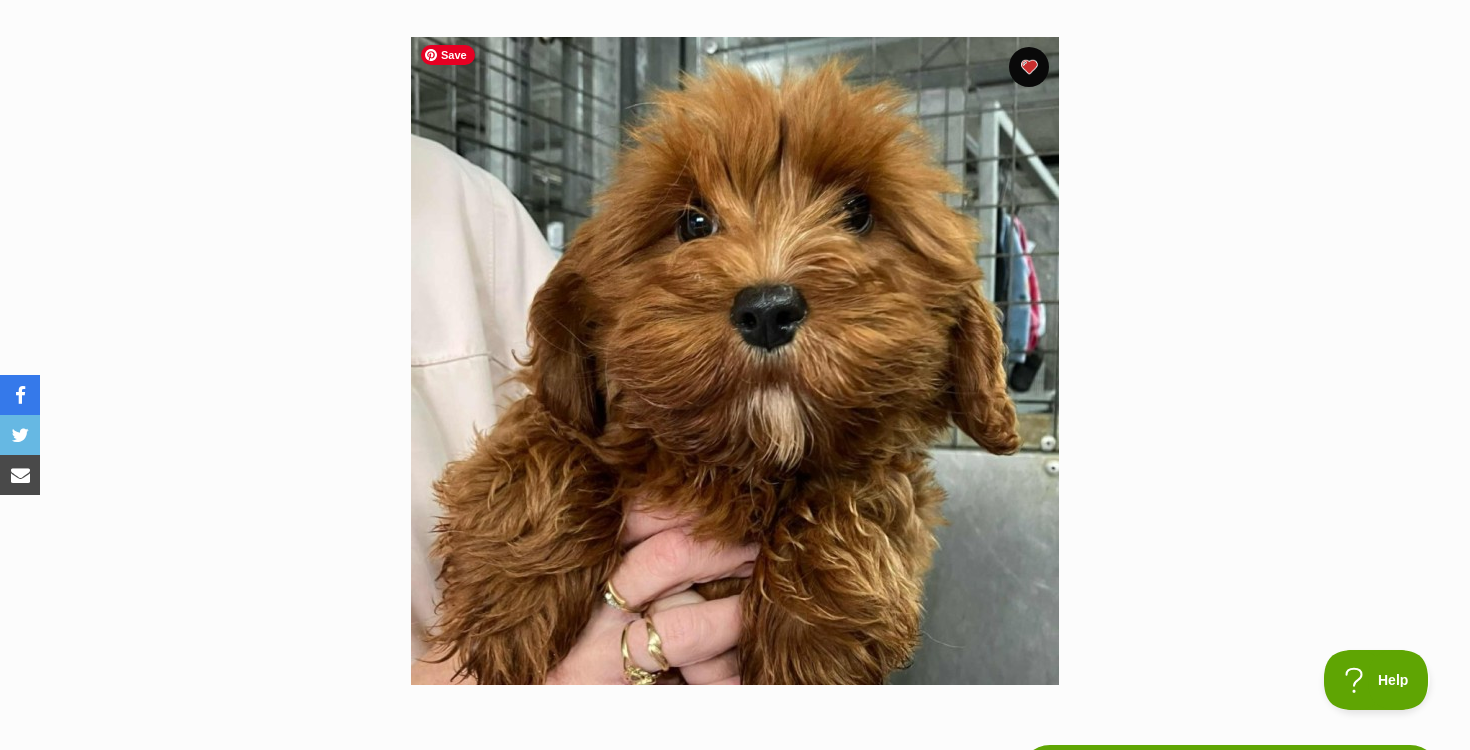 scroll, scrollTop: 386, scrollLeft: 0, axis: vertical 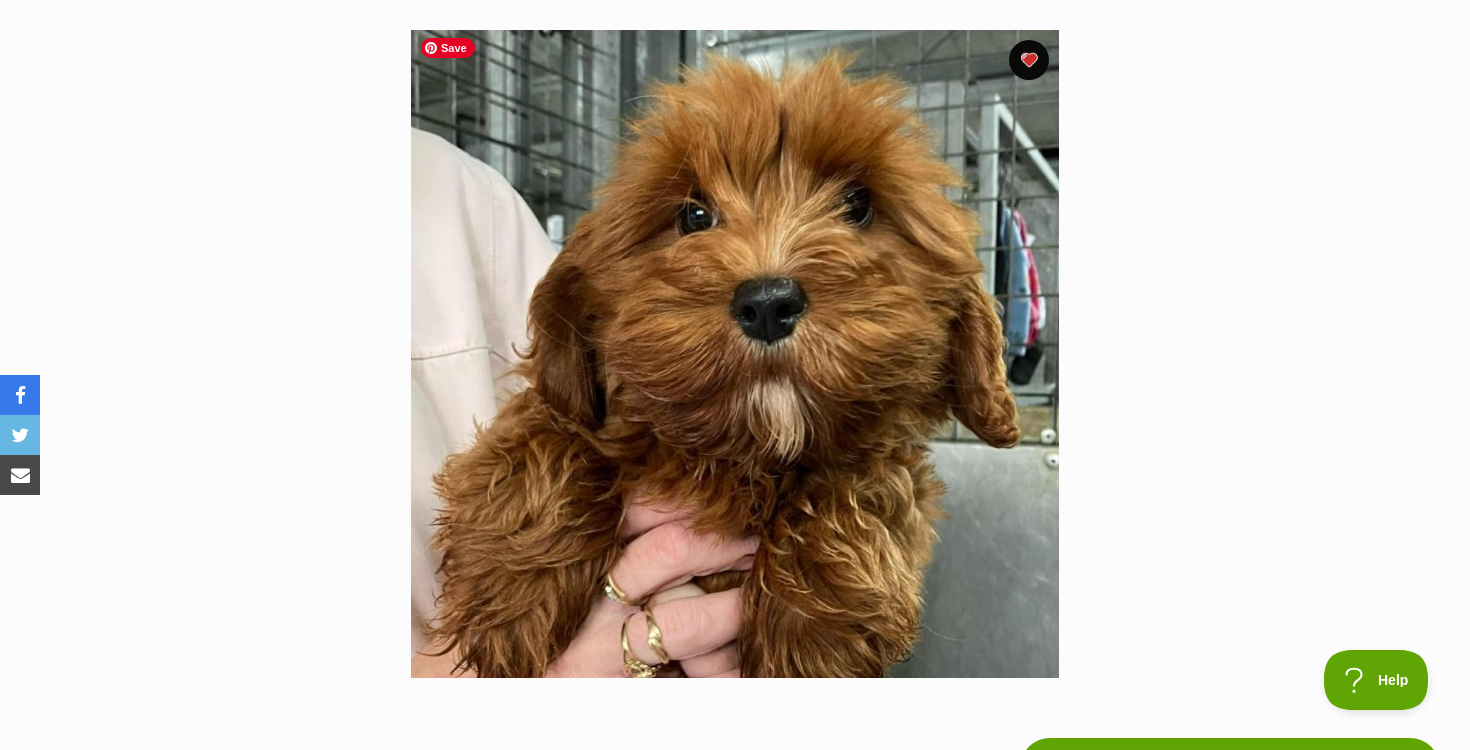 click at bounding box center (735, 354) 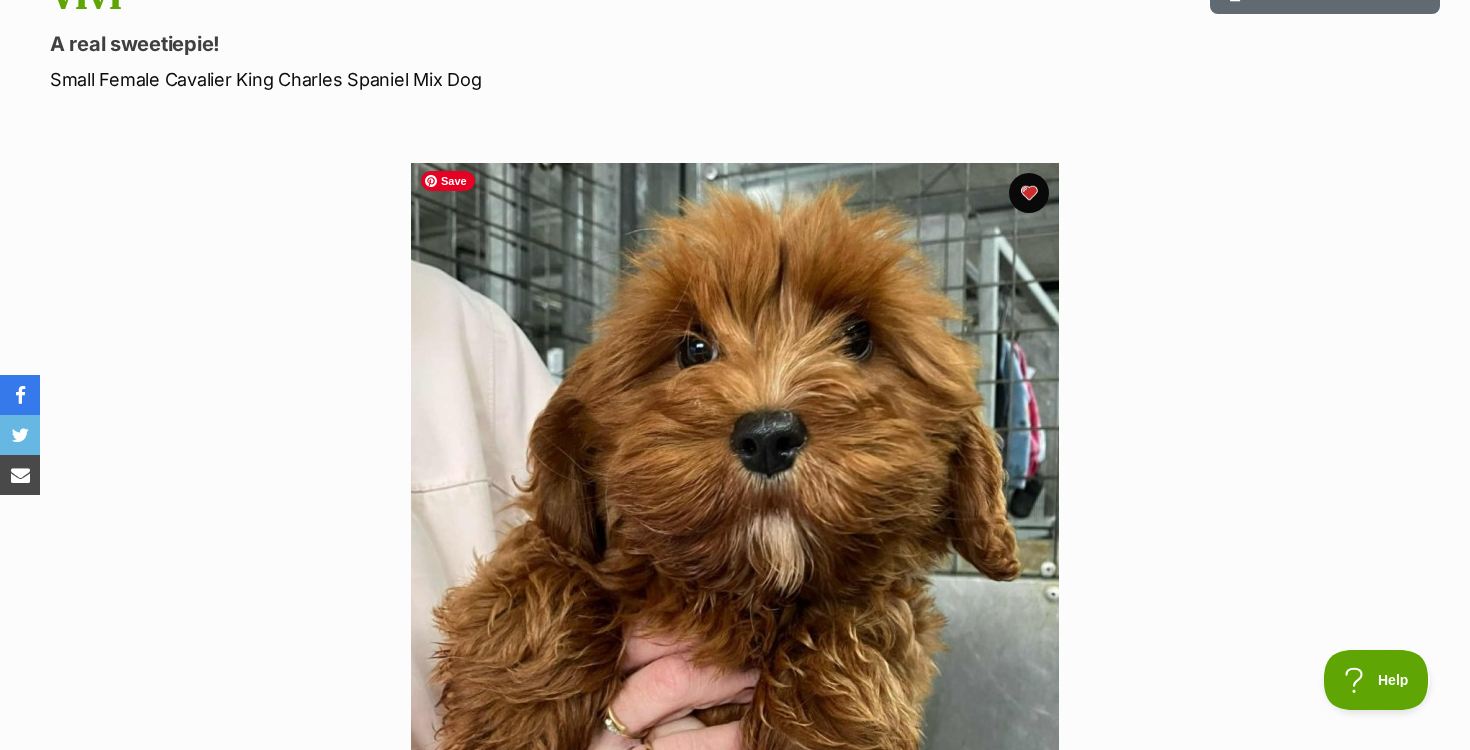 scroll, scrollTop: 0, scrollLeft: 0, axis: both 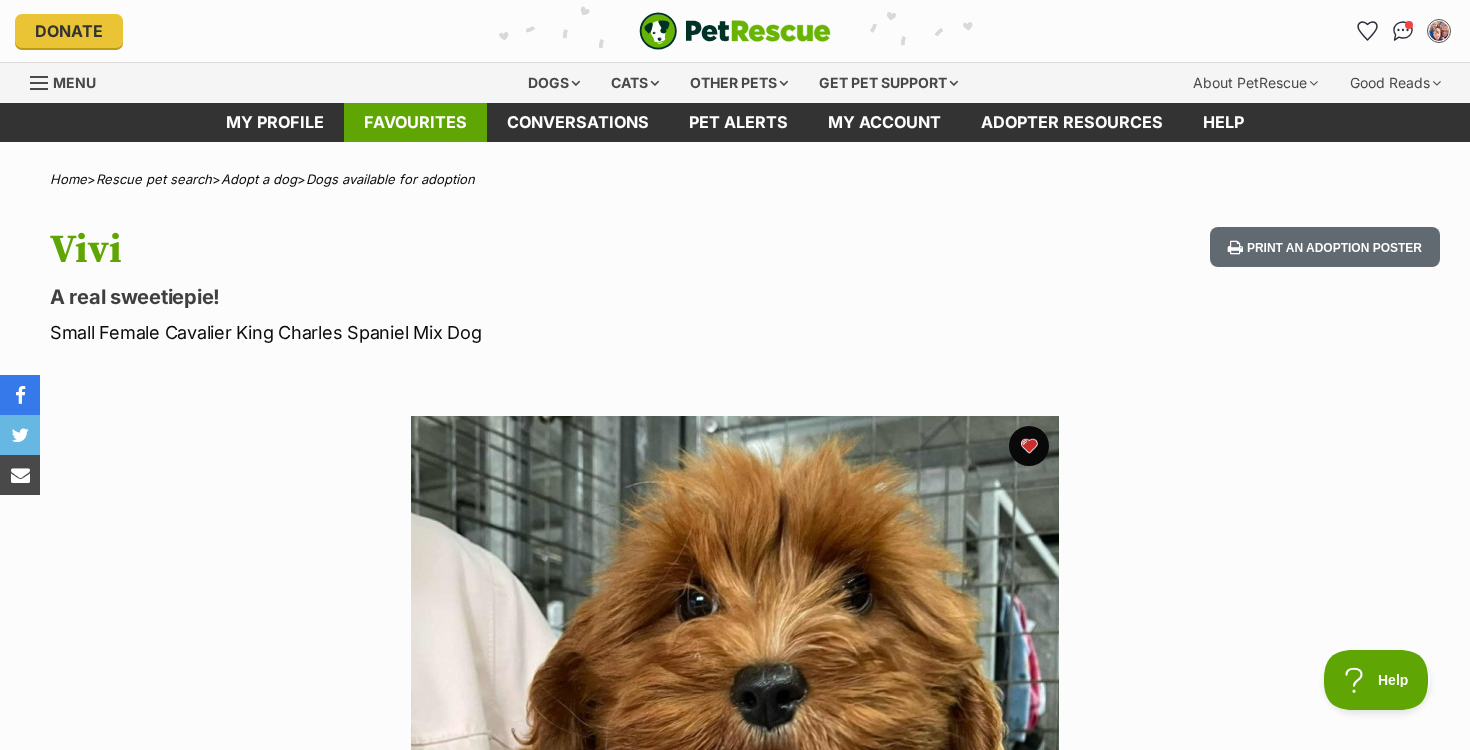 click on "Favourites" at bounding box center (415, 122) 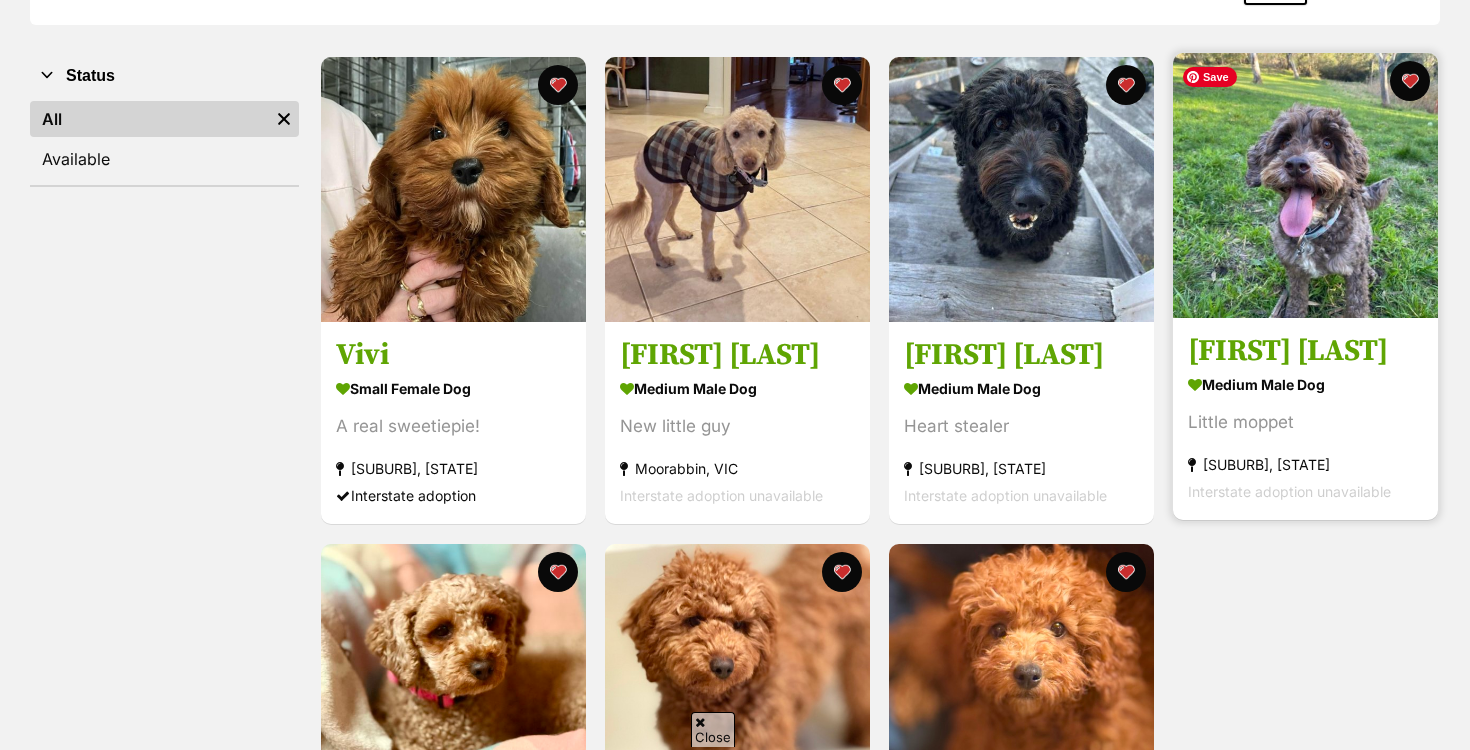click on "[FIRST] [LAST]
medium male Dog
Little moppet
[SUBURB], [STATE]
Interstate adoption unavailable" at bounding box center [1305, 286] 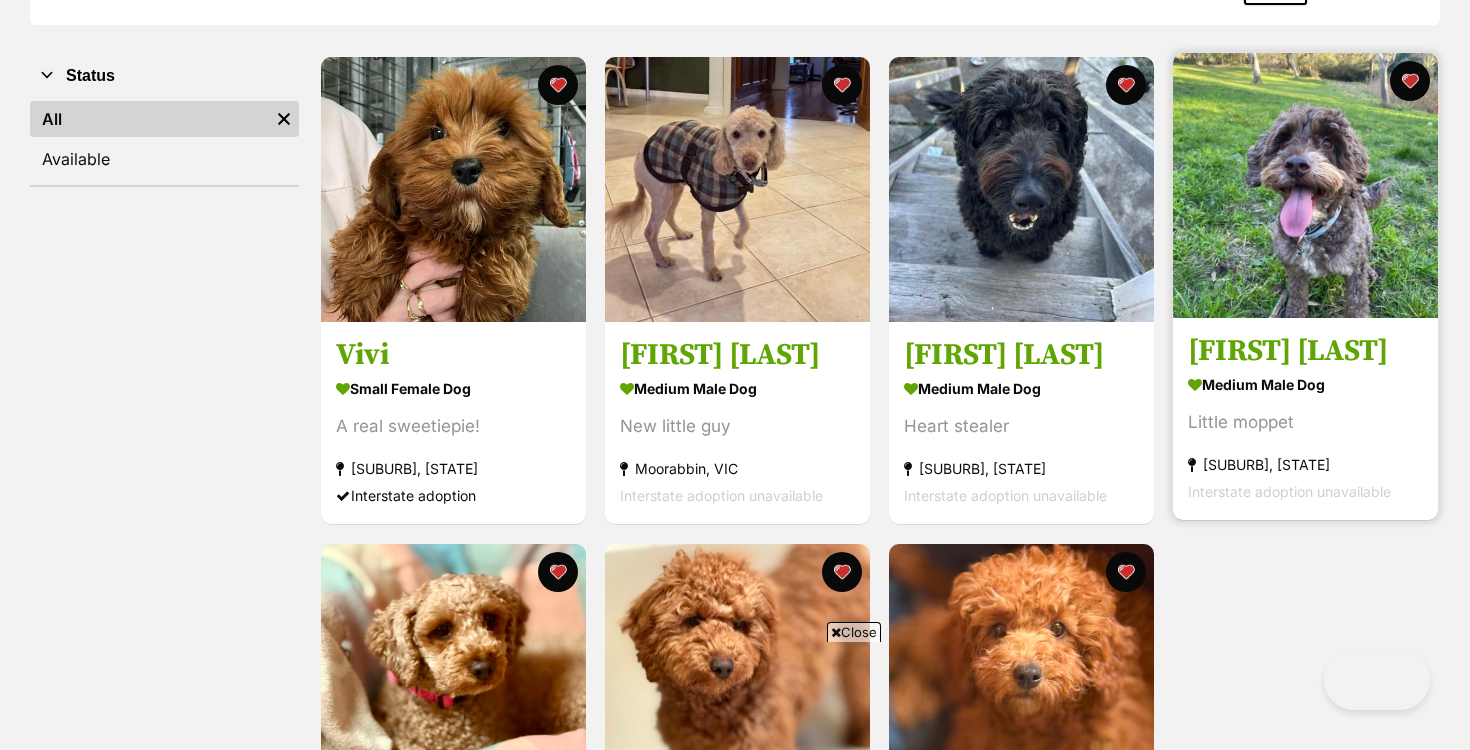 scroll, scrollTop: 0, scrollLeft: 0, axis: both 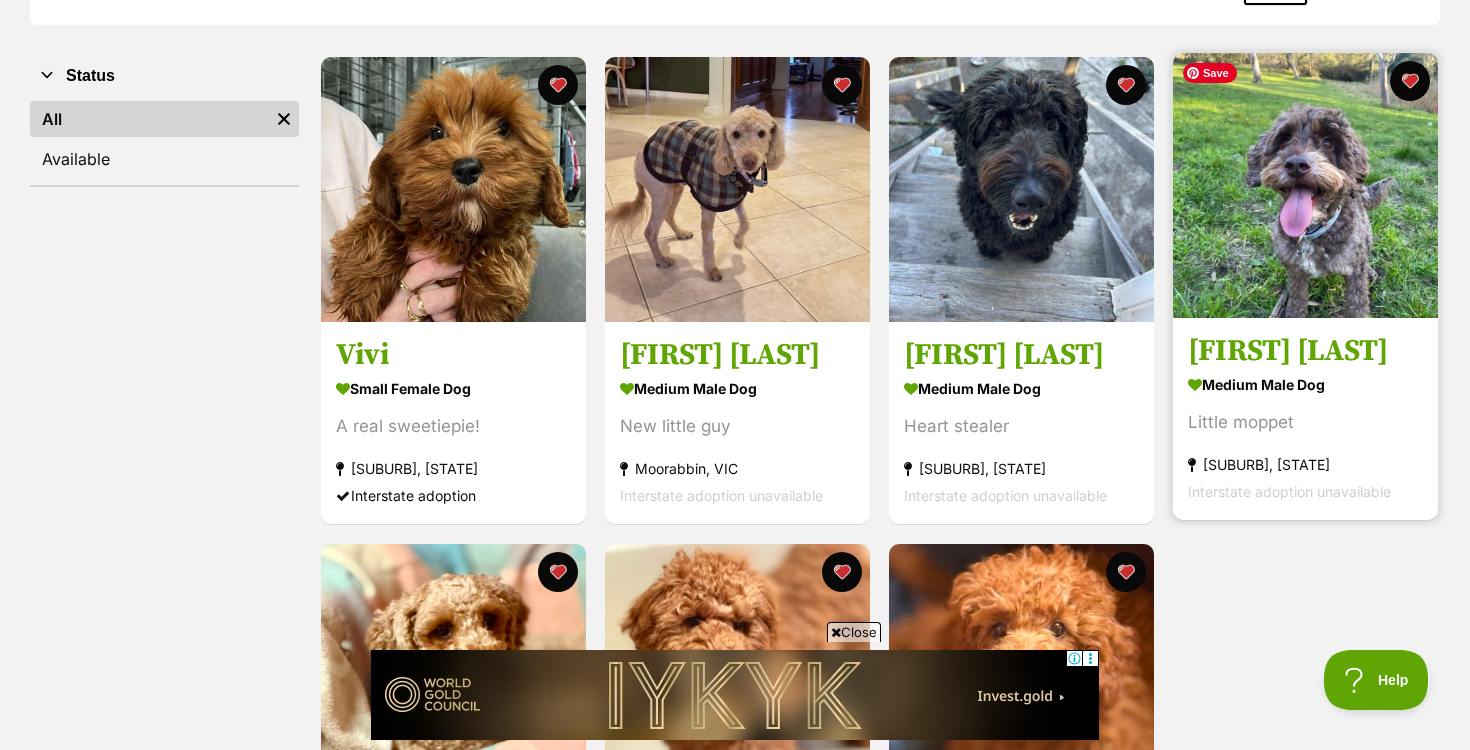 click at bounding box center (1305, 185) 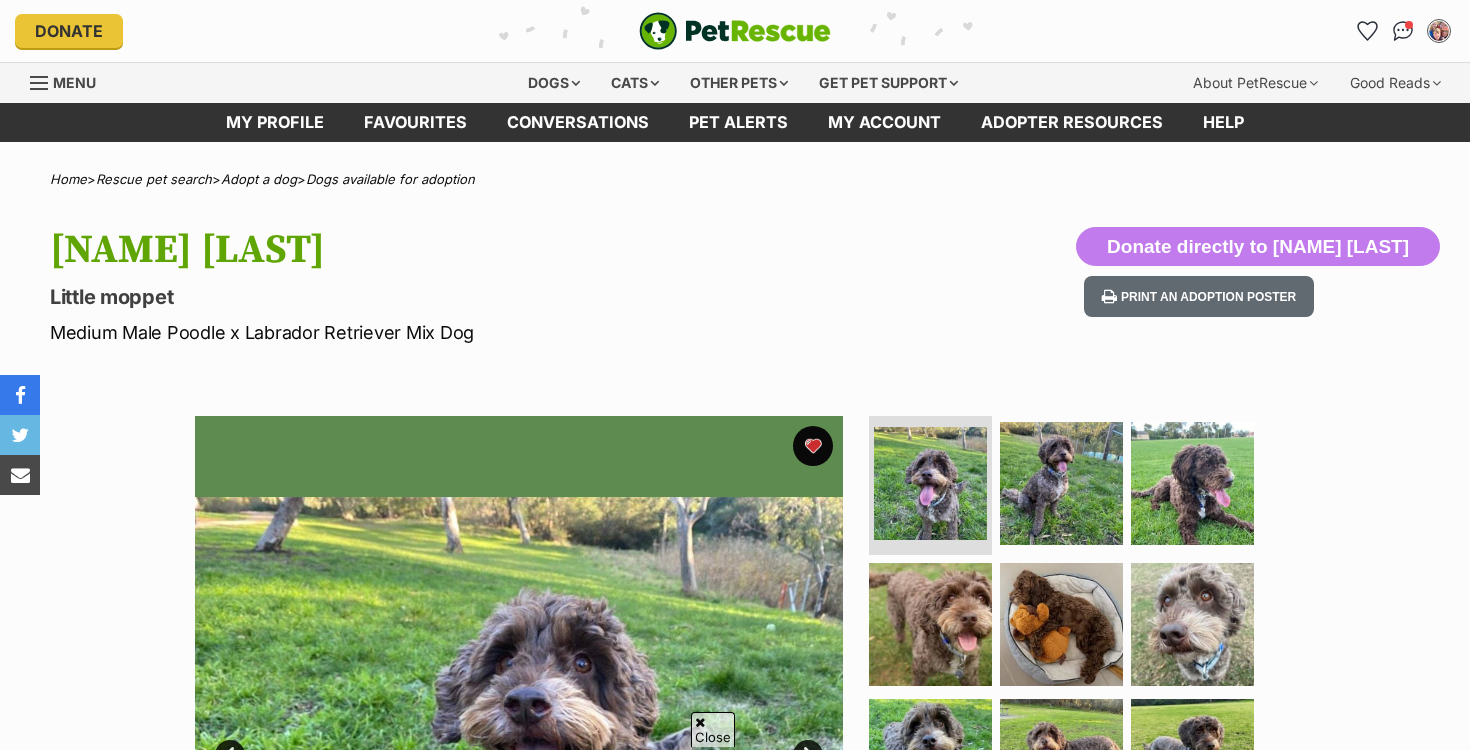 scroll, scrollTop: 223, scrollLeft: 0, axis: vertical 